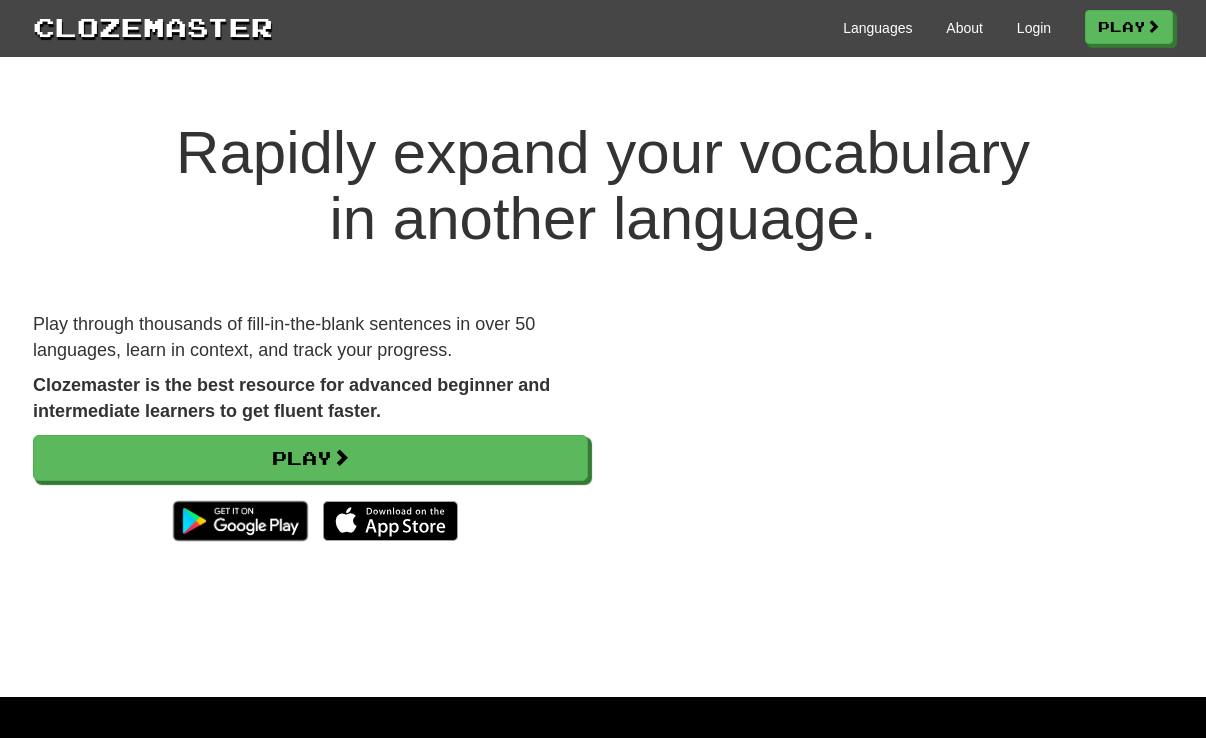 scroll, scrollTop: 0, scrollLeft: 0, axis: both 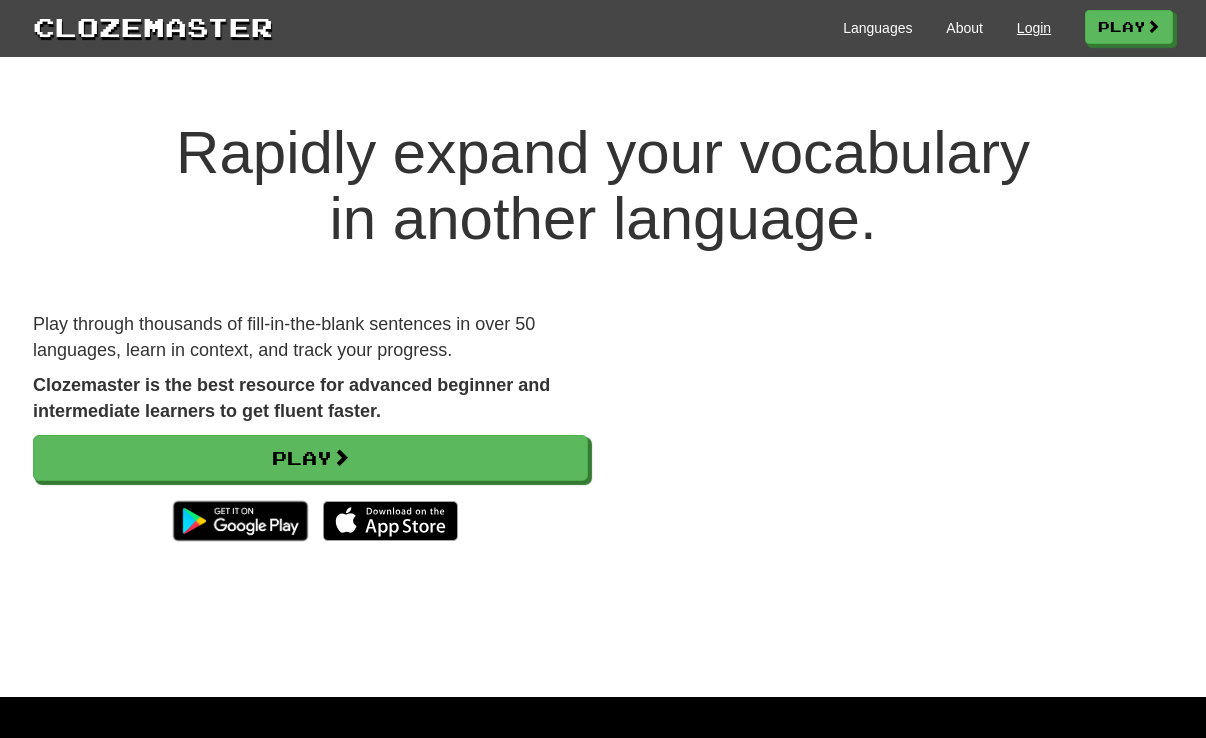 click on "Login" at bounding box center [1034, 28] 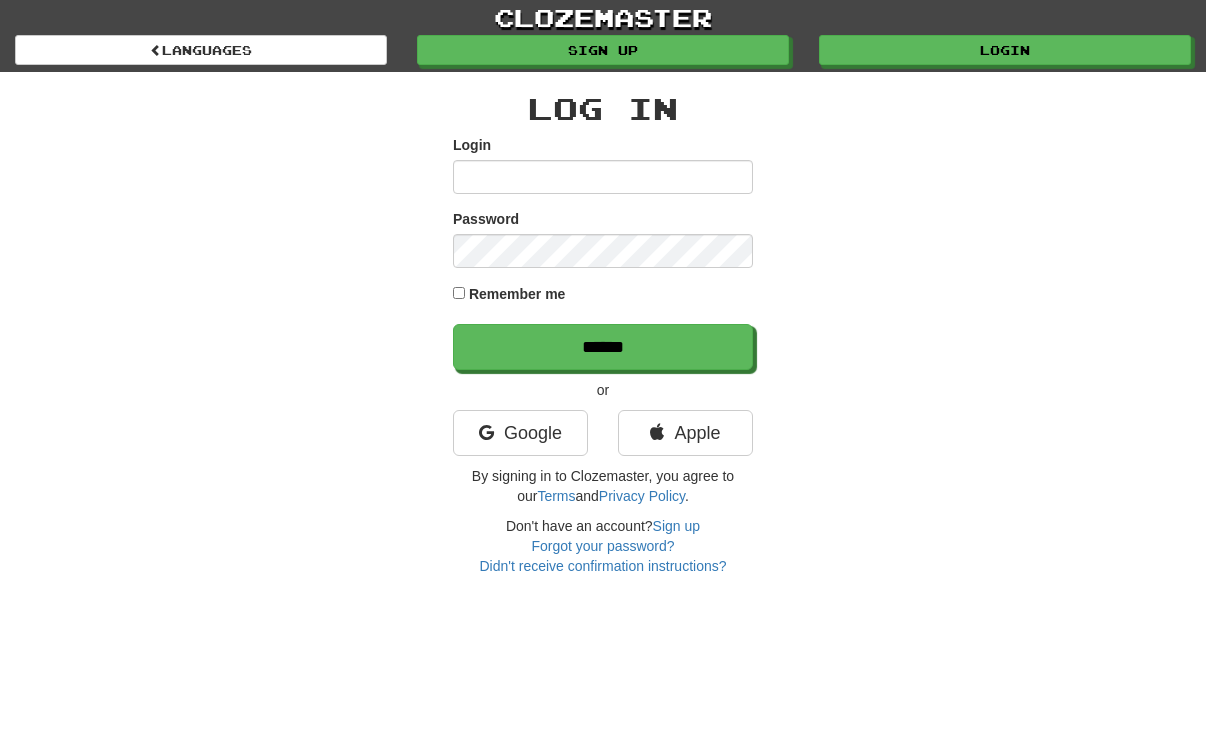 scroll, scrollTop: 0, scrollLeft: 0, axis: both 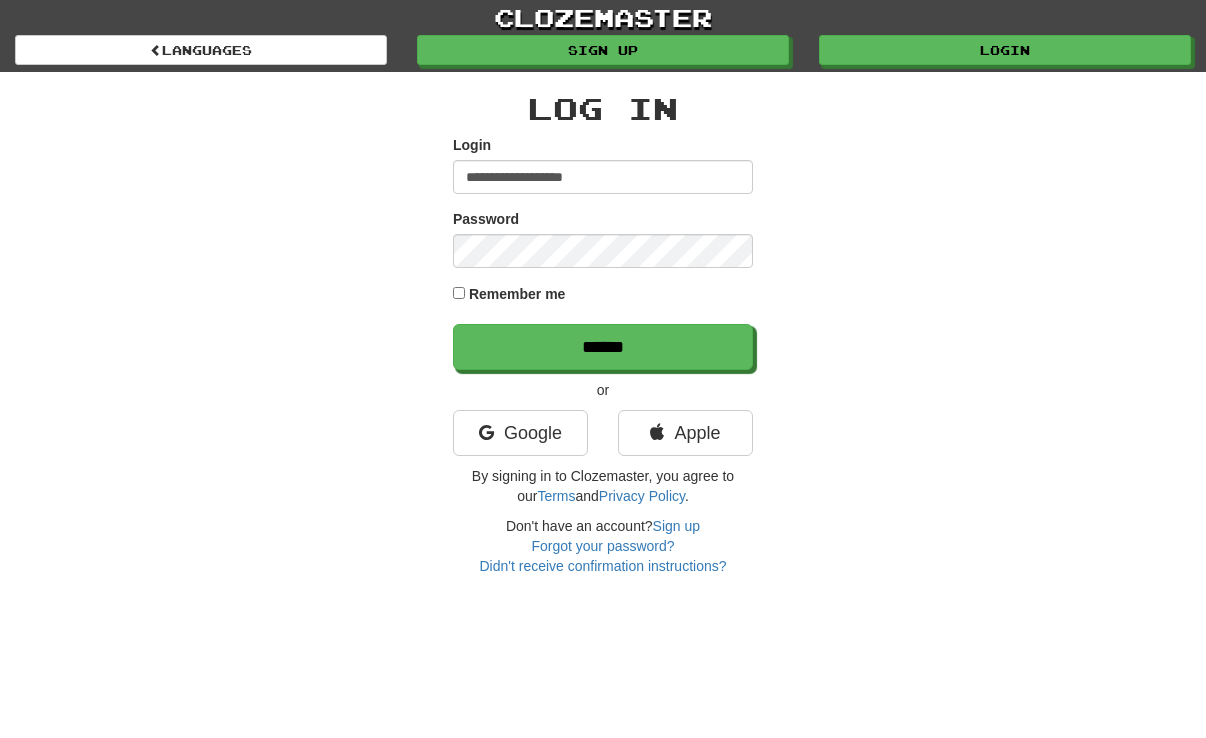 type on "**********" 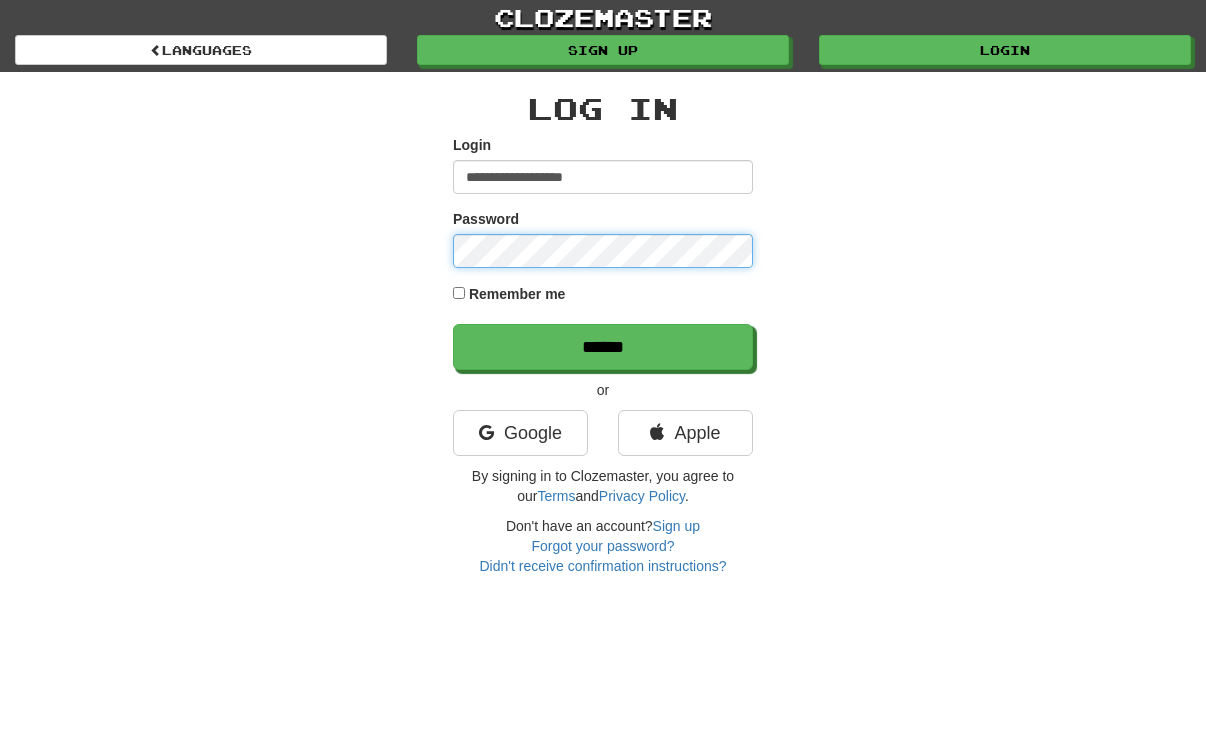 click on "******" at bounding box center (603, 347) 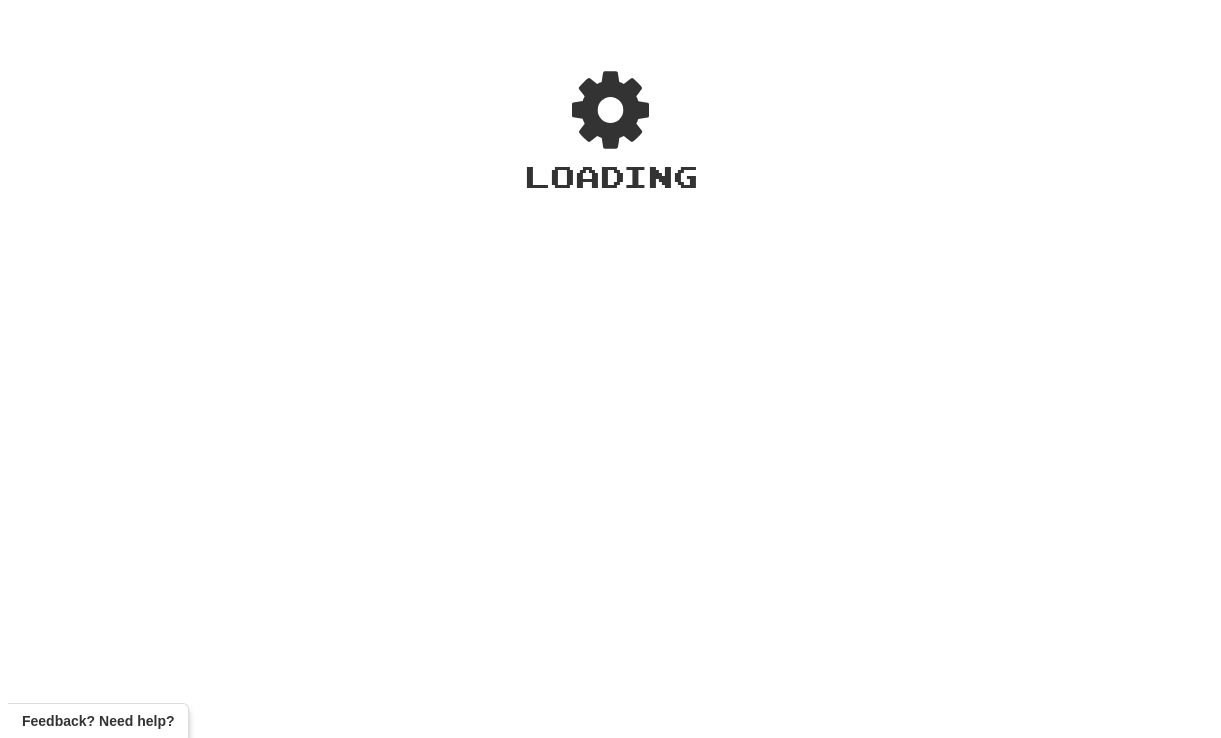 scroll, scrollTop: 0, scrollLeft: 0, axis: both 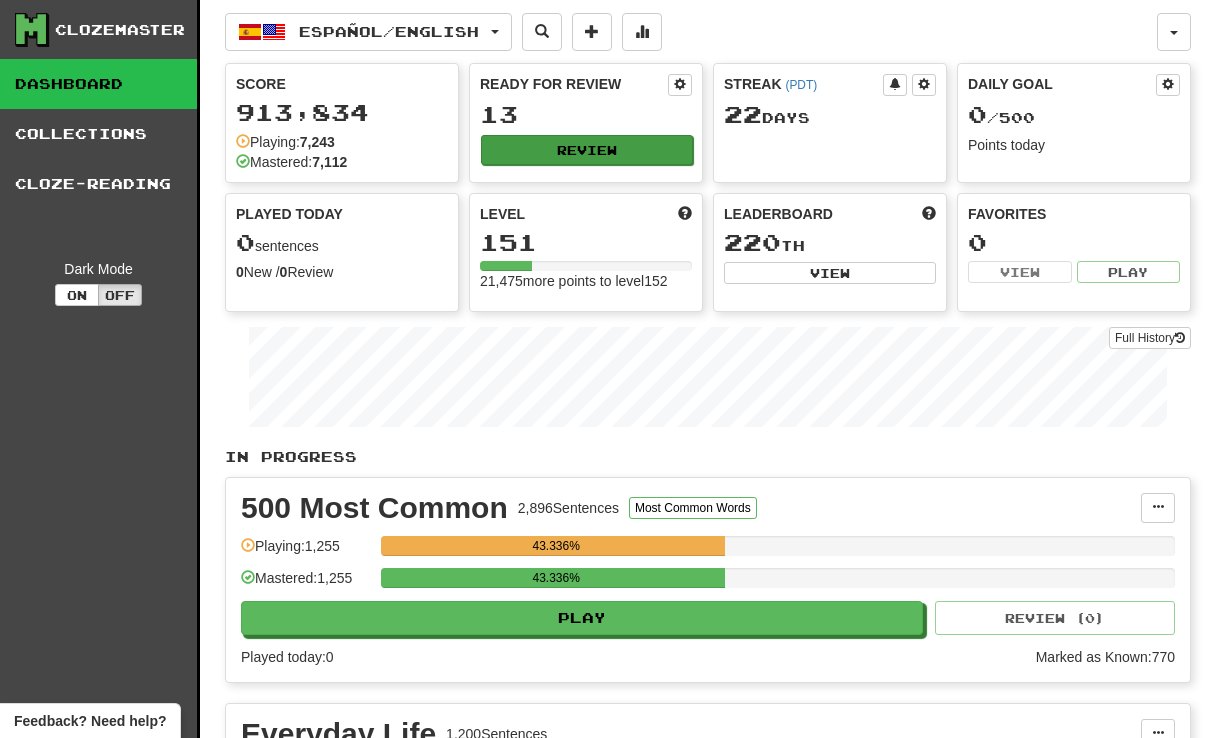 click on "Review" at bounding box center (587, 150) 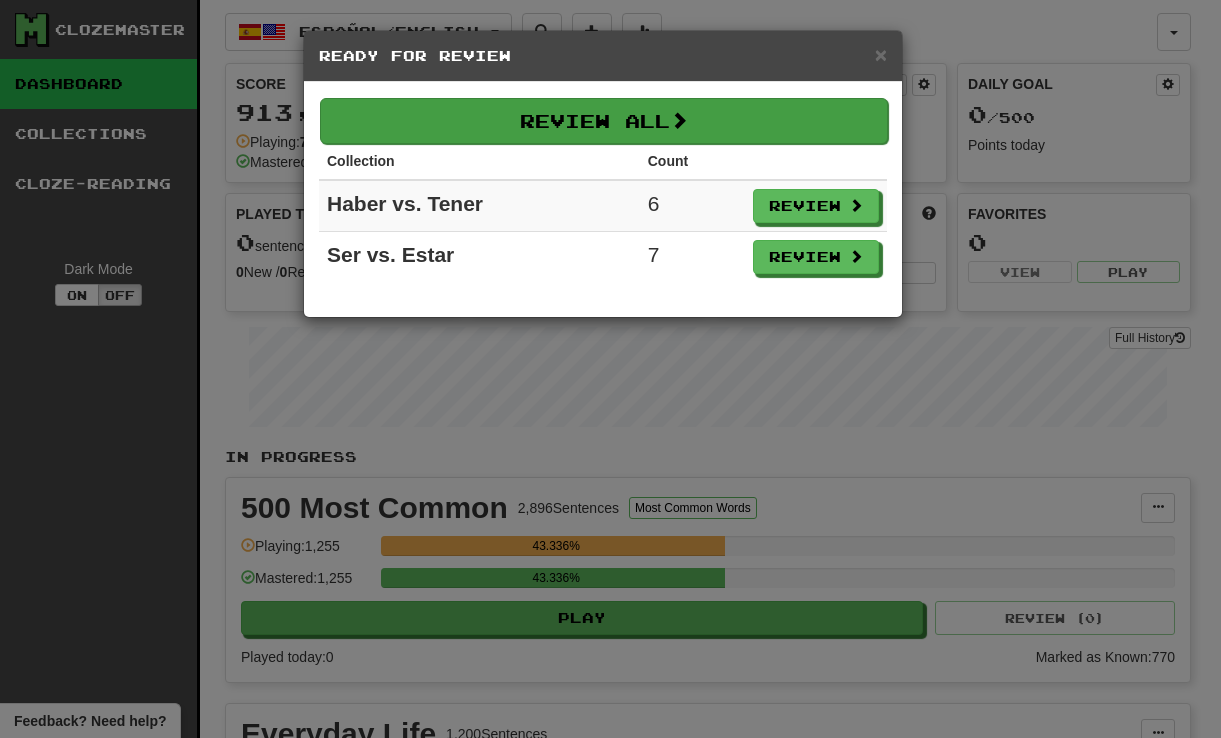 click on "Review All" at bounding box center [604, 121] 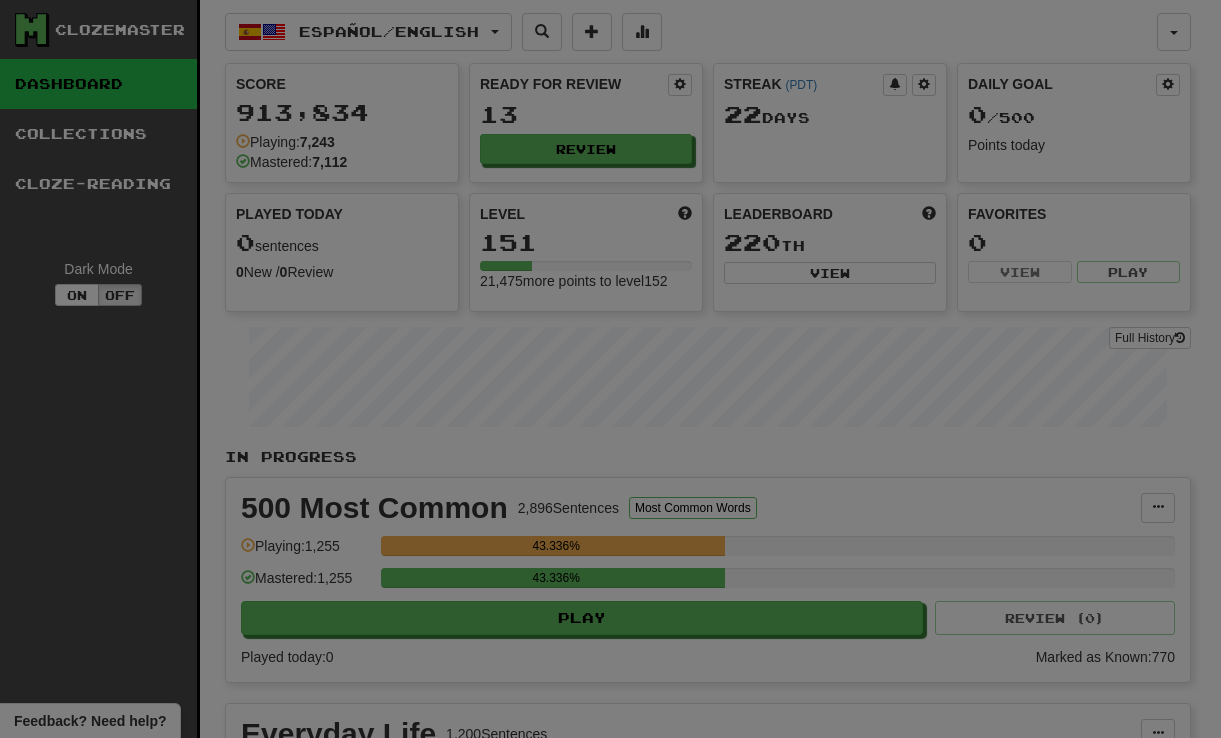 select on "********" 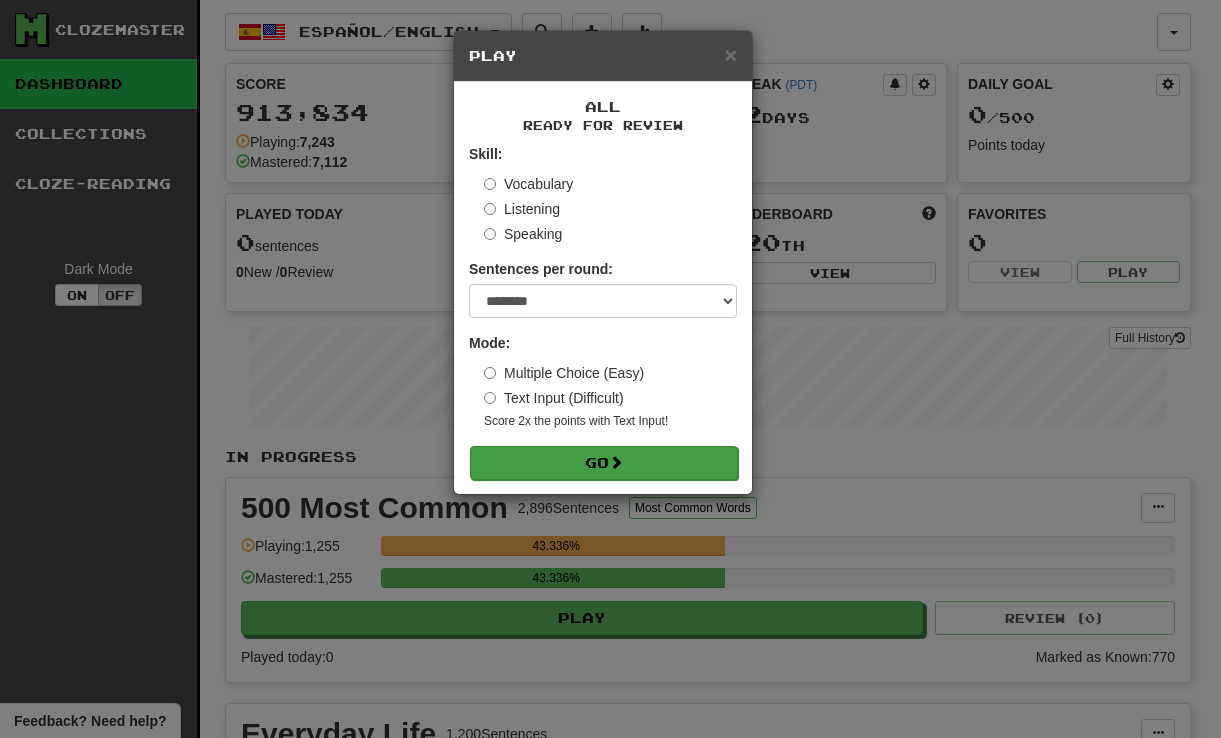 click on "Go" at bounding box center (604, 463) 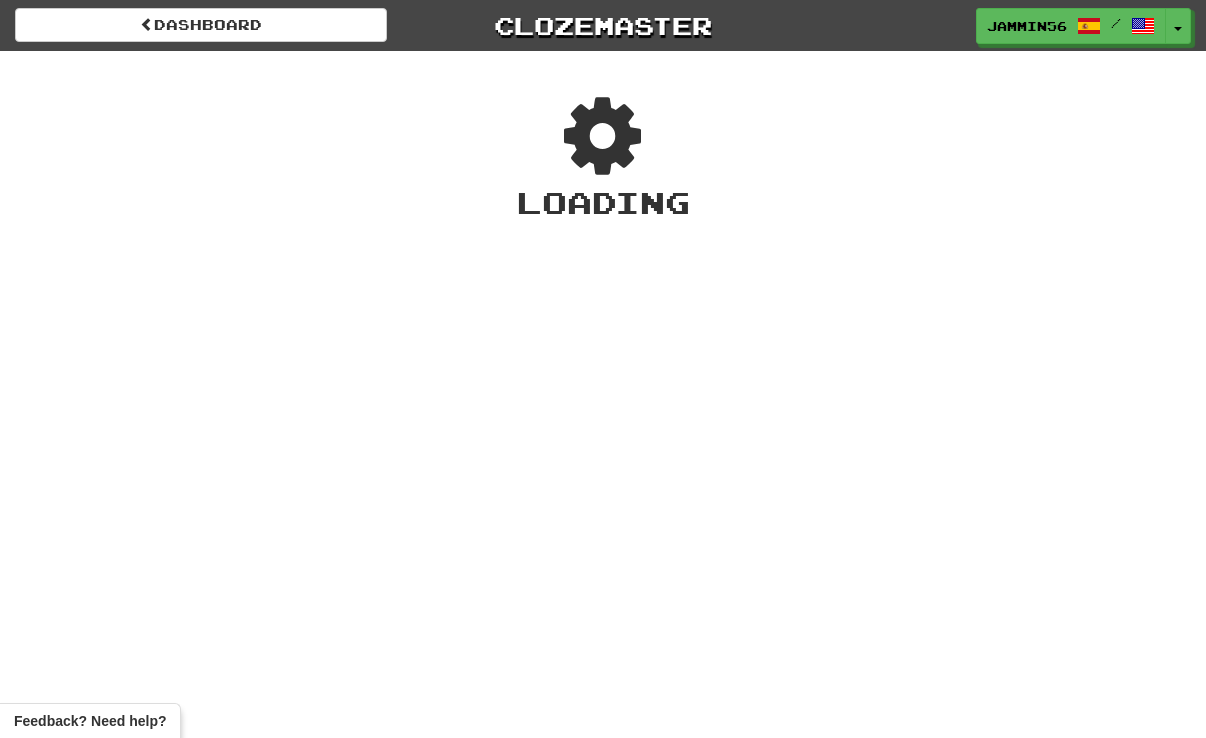 scroll, scrollTop: 0, scrollLeft: 0, axis: both 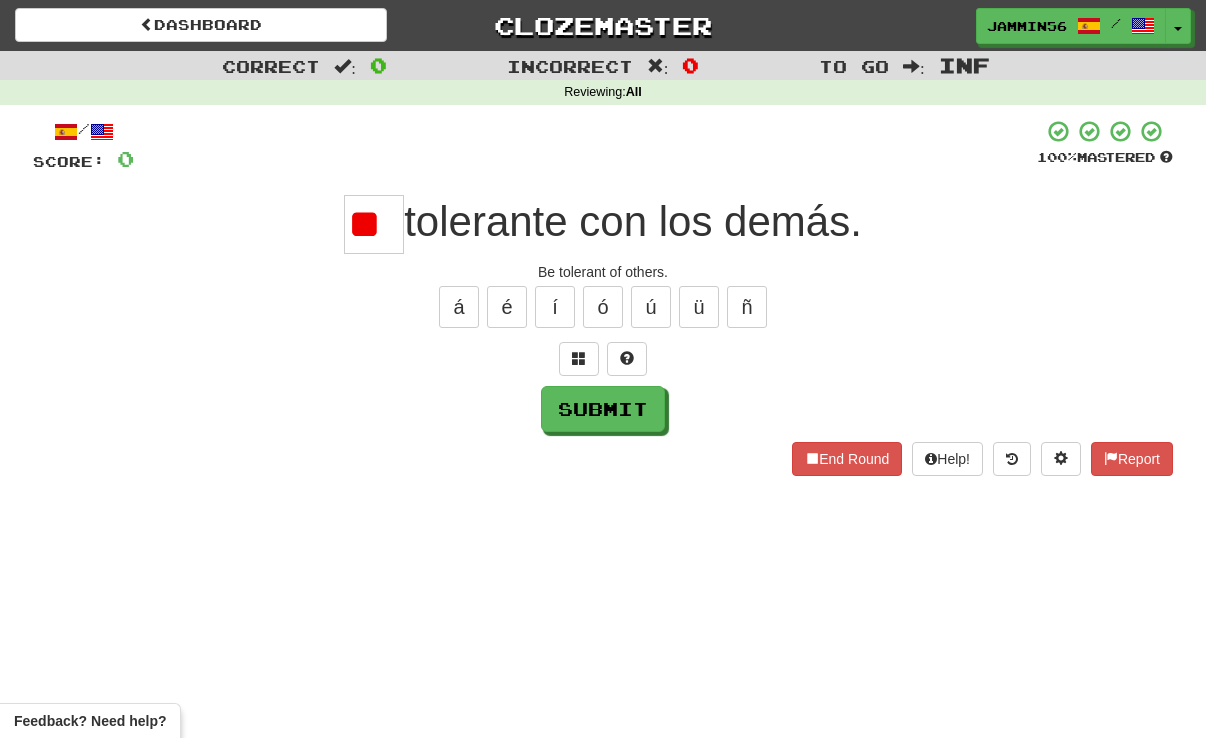 type on "*" 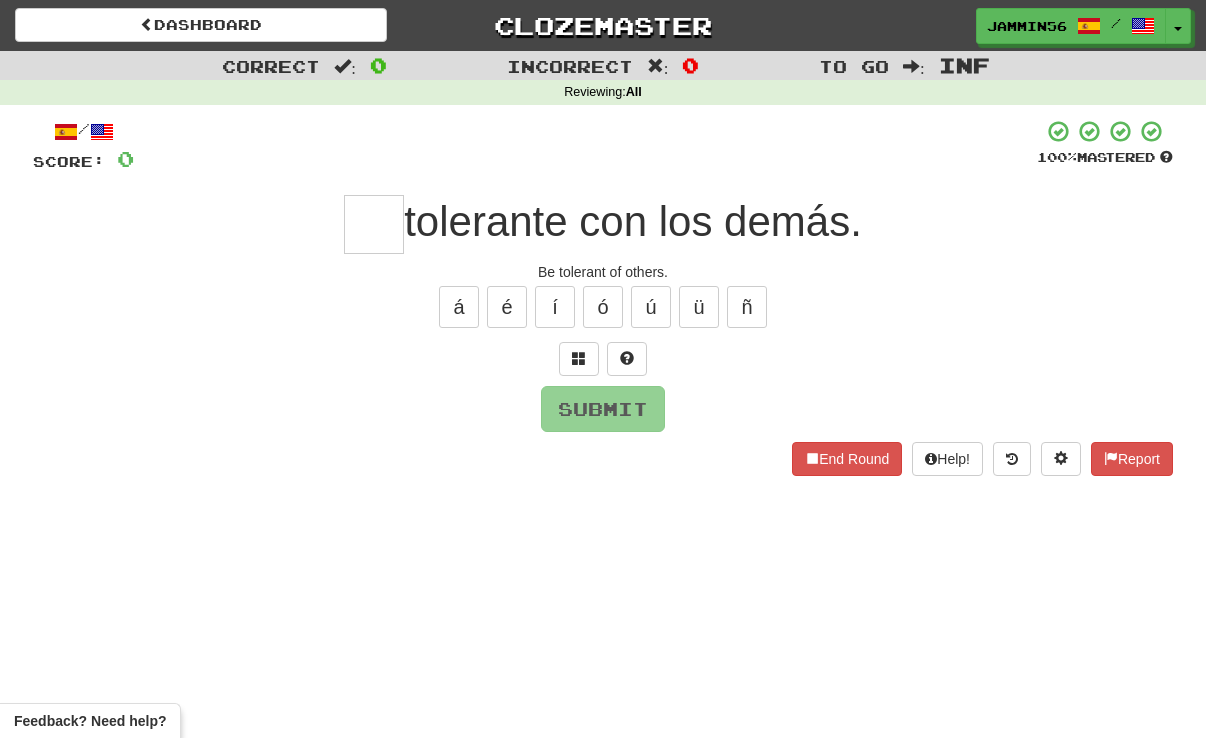 click on "/  Score:   0 100 %  Mastered  tolerante con los demás. Be tolerant of others. á é í ó ú ü ñ Submit  End Round  Help!  Report" at bounding box center (603, 297) 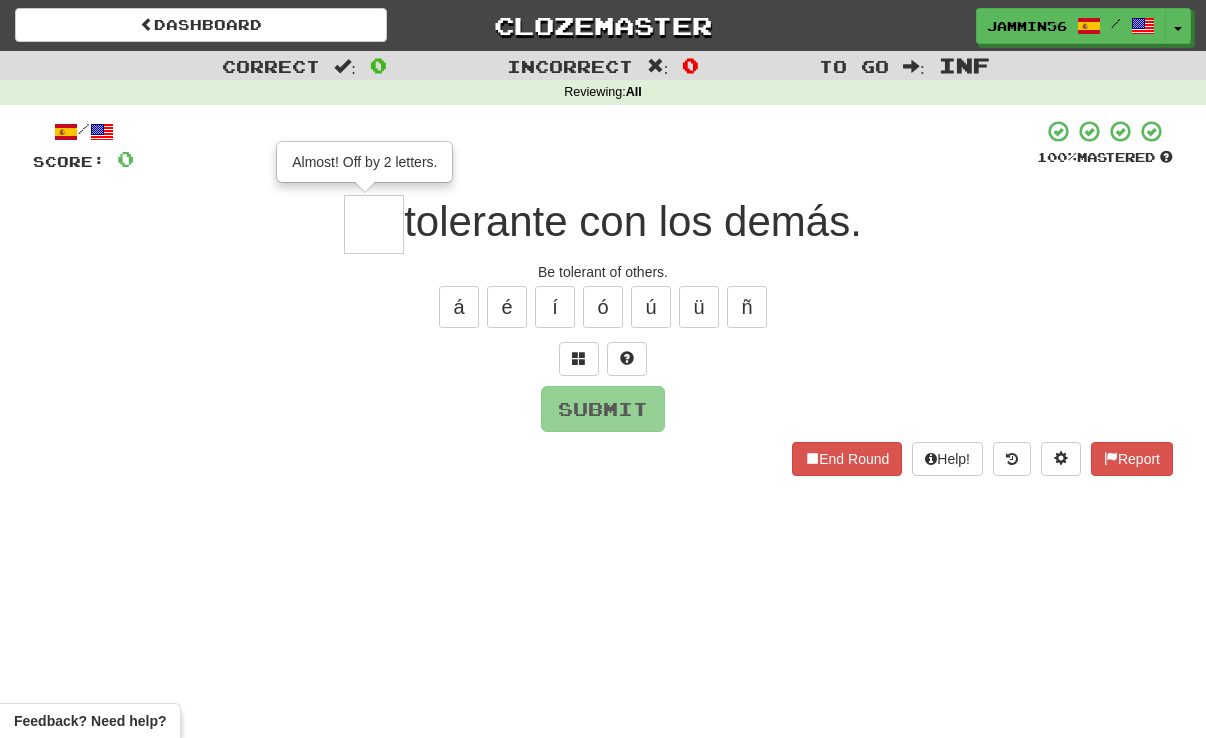 click at bounding box center [374, 224] 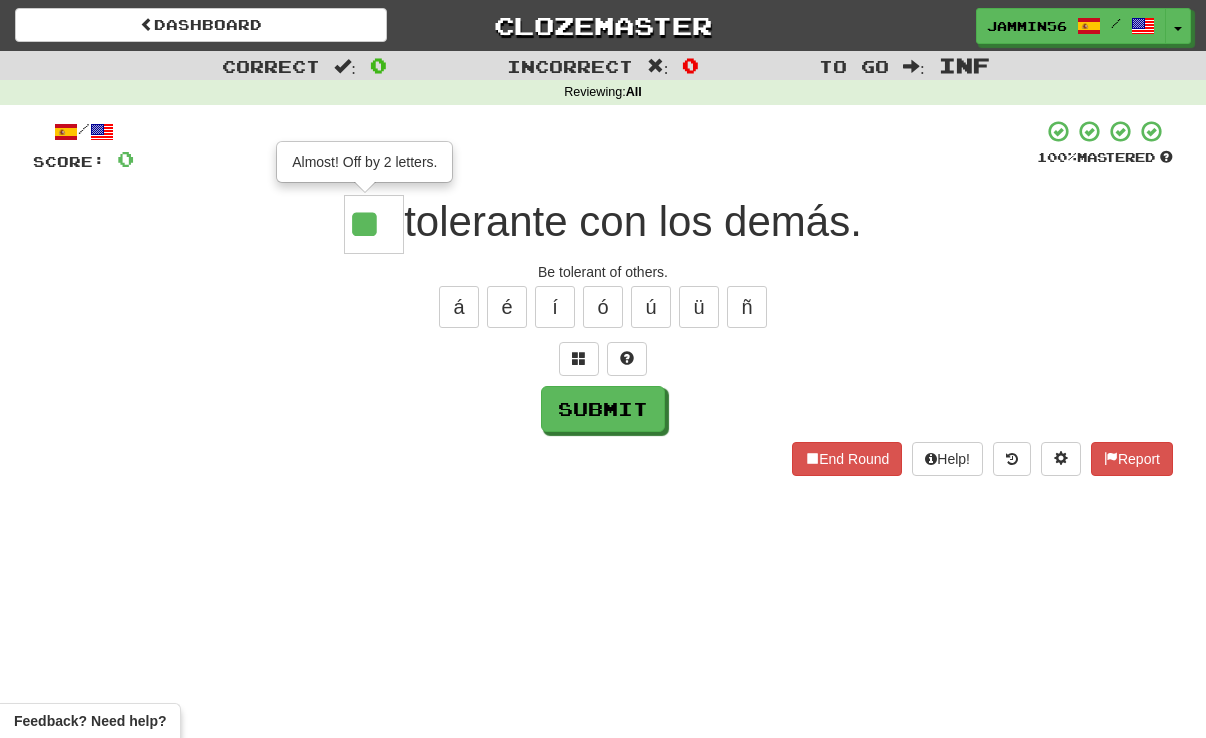 type on "**" 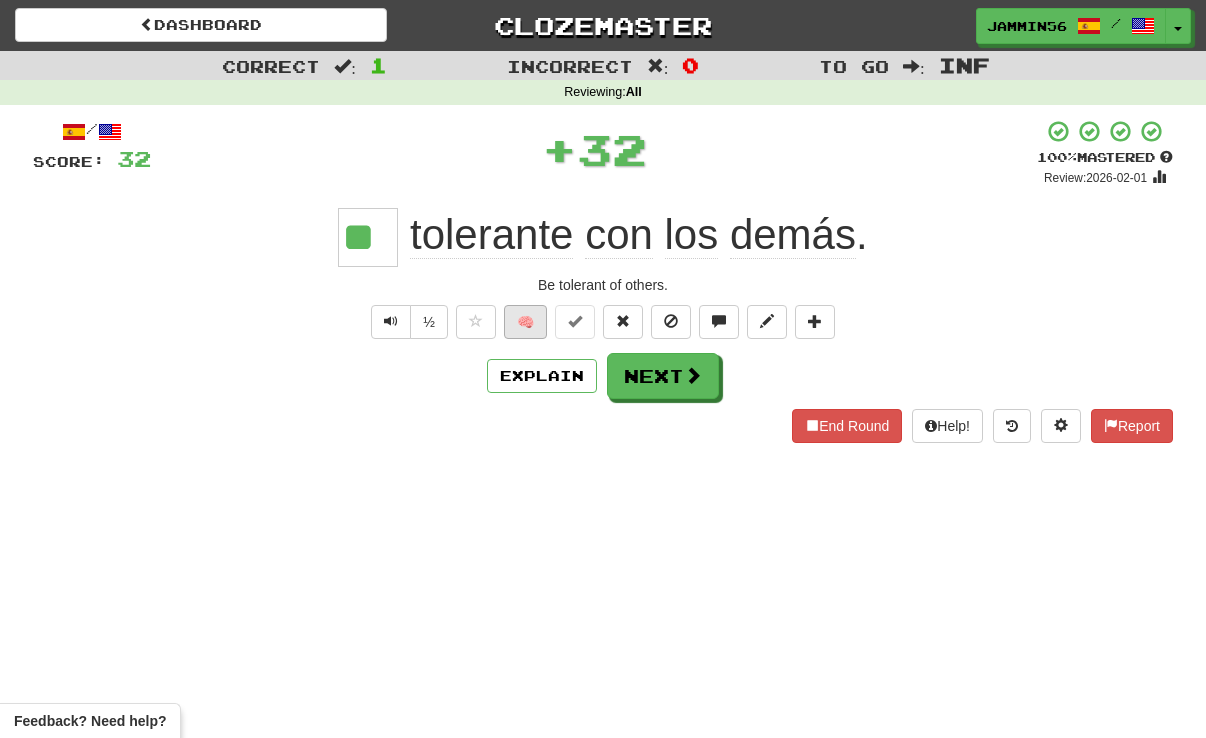 click on "🧠" at bounding box center [525, 322] 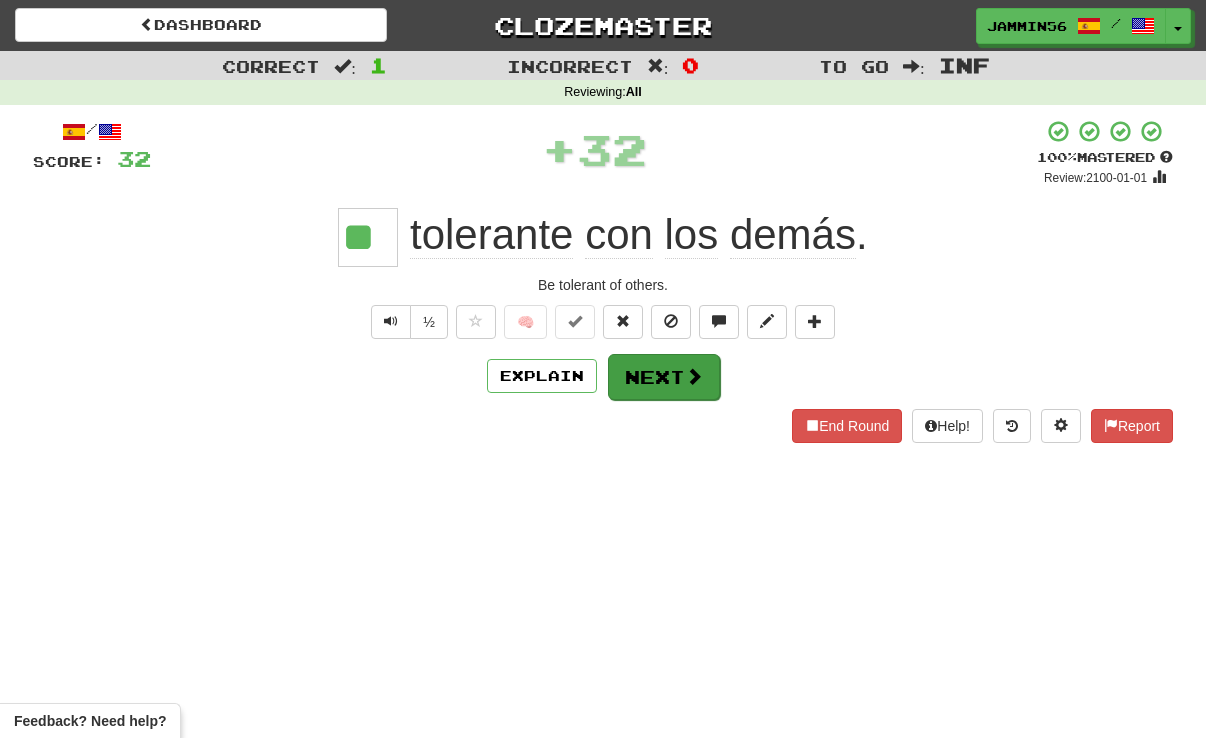 click on "Next" at bounding box center [664, 377] 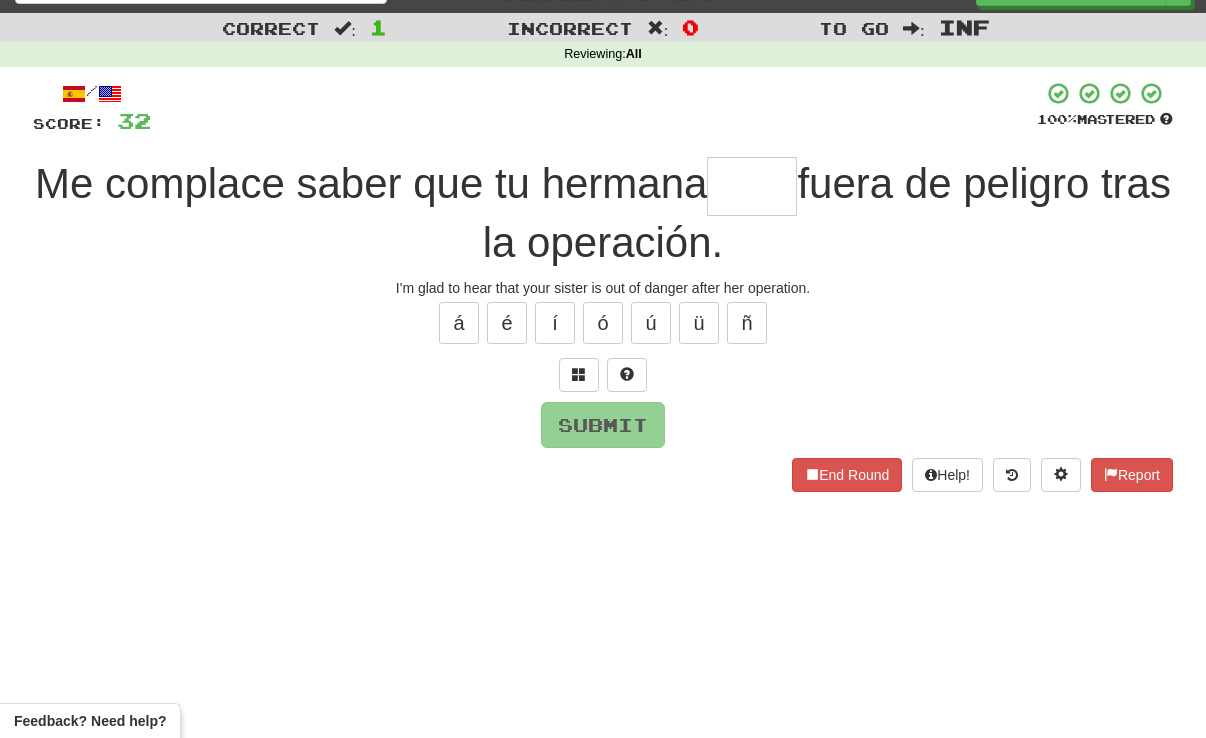 scroll, scrollTop: 42, scrollLeft: 0, axis: vertical 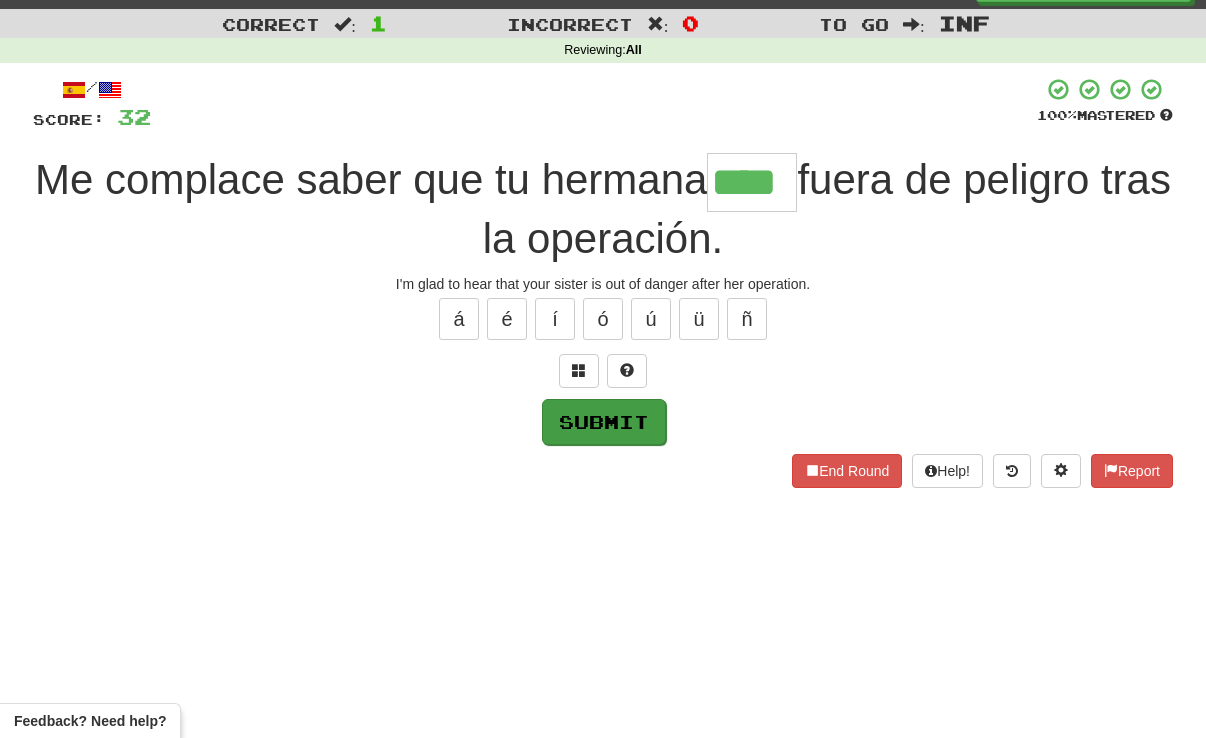 type on "****" 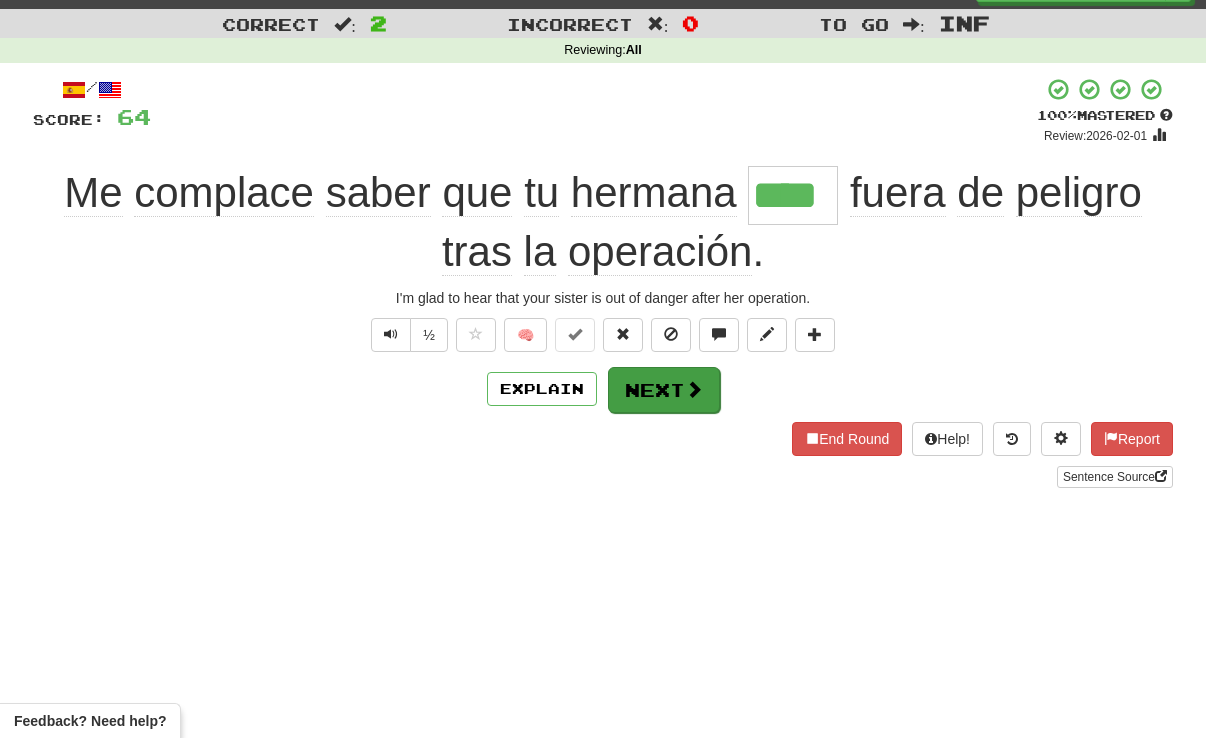 click on "Next" at bounding box center [664, 390] 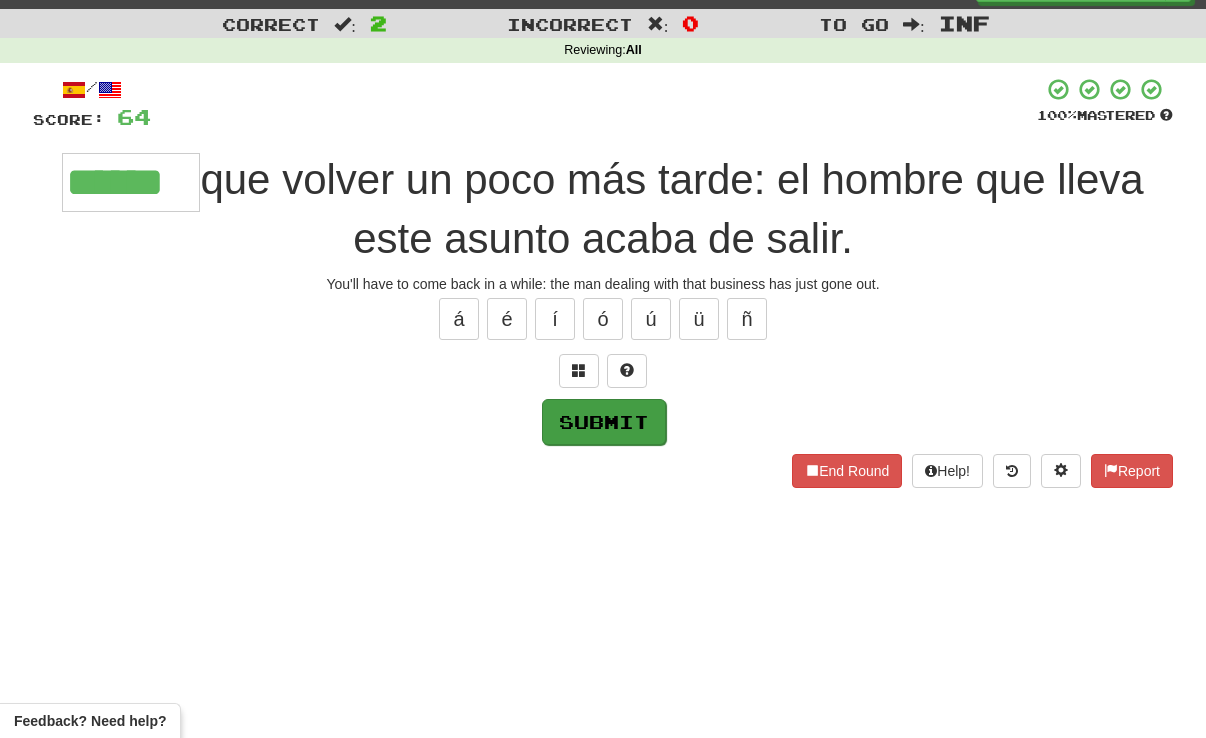 click on "Submit" at bounding box center [604, 422] 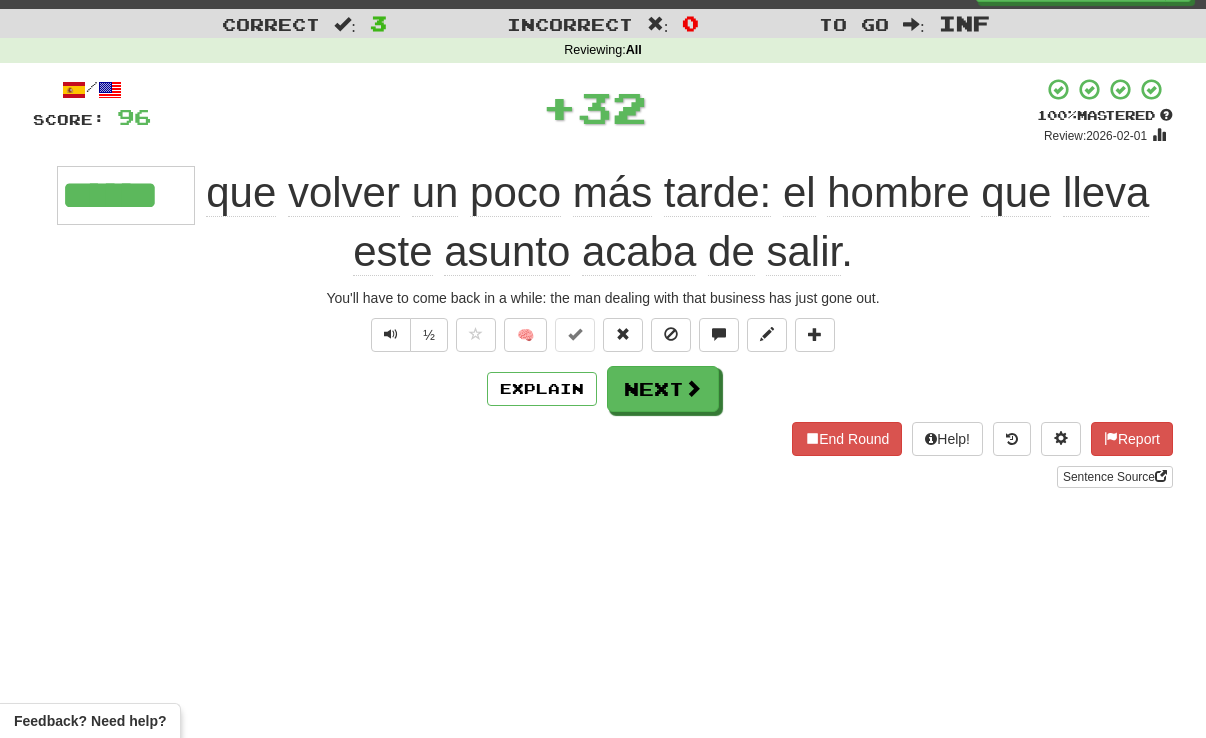 type on "******" 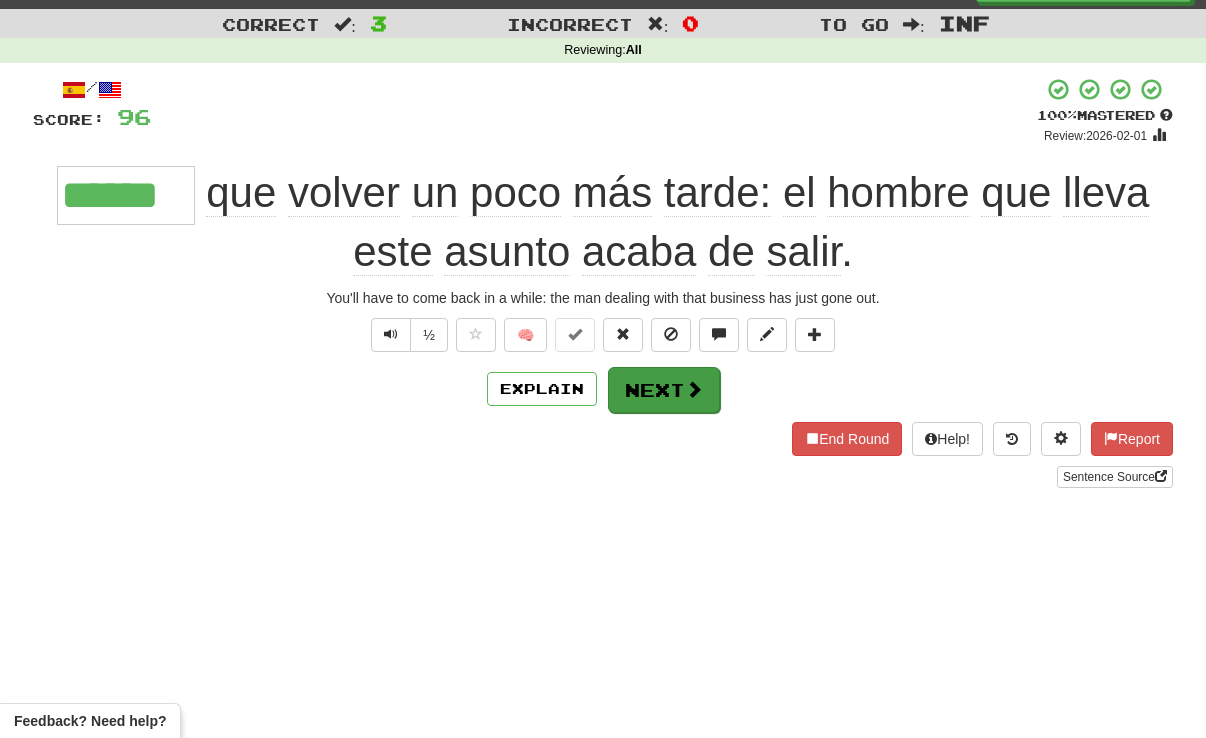 click on "Next" at bounding box center (664, 390) 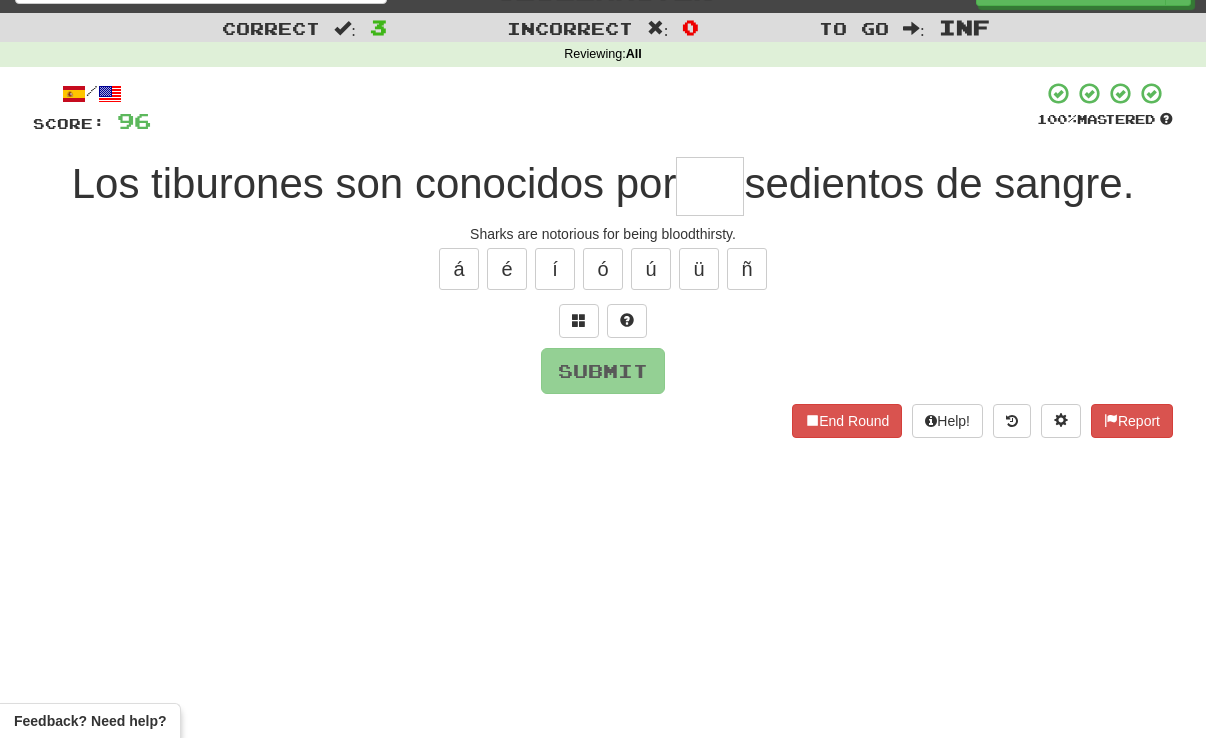 scroll, scrollTop: 0, scrollLeft: 0, axis: both 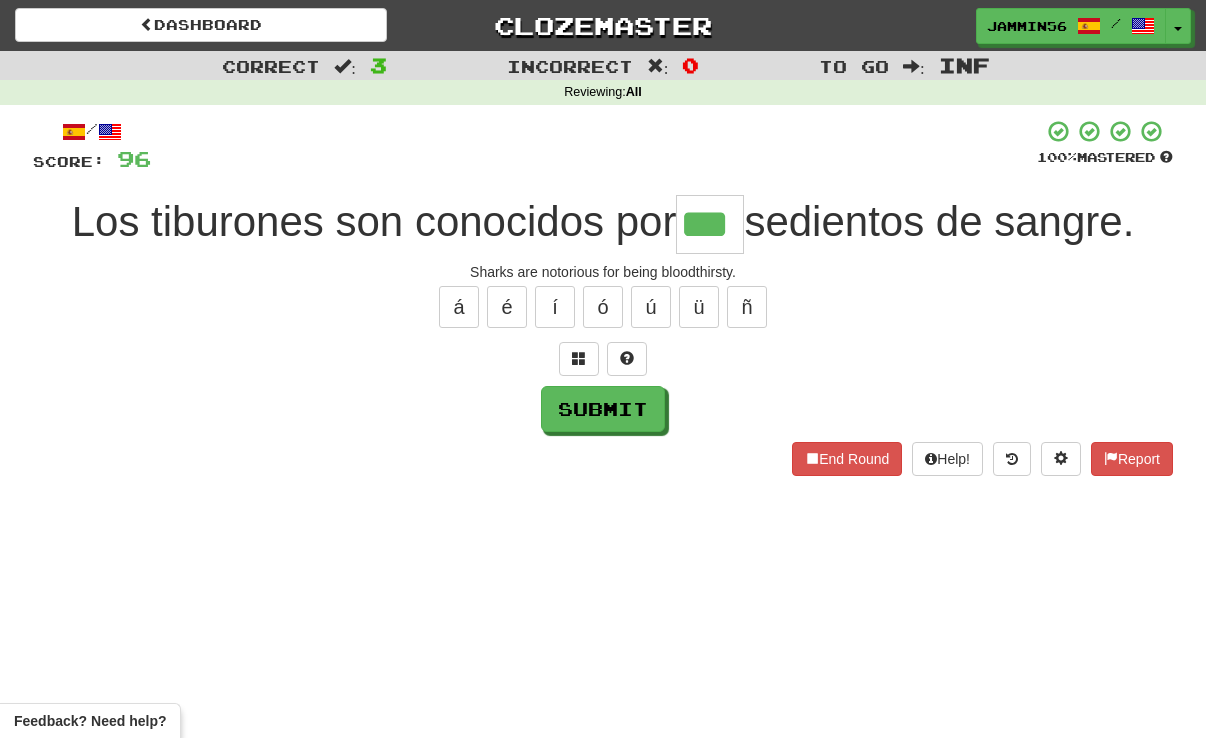 type on "***" 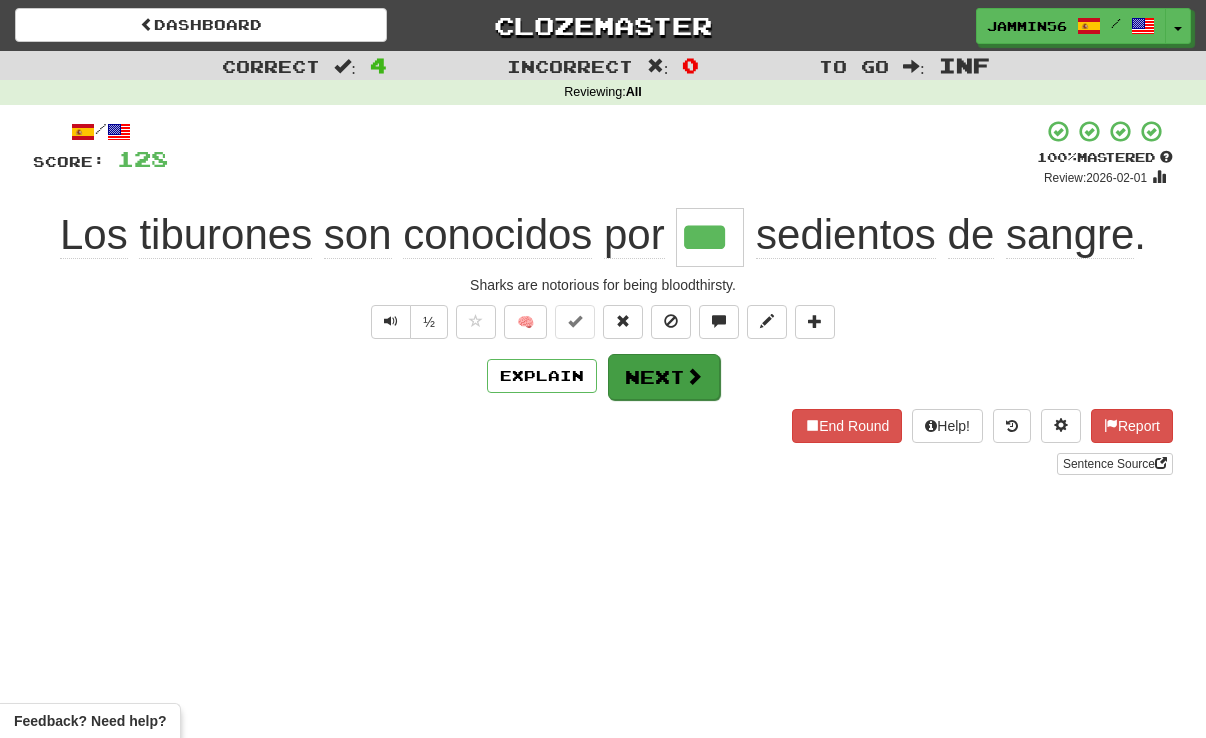 click on "Next" at bounding box center [664, 377] 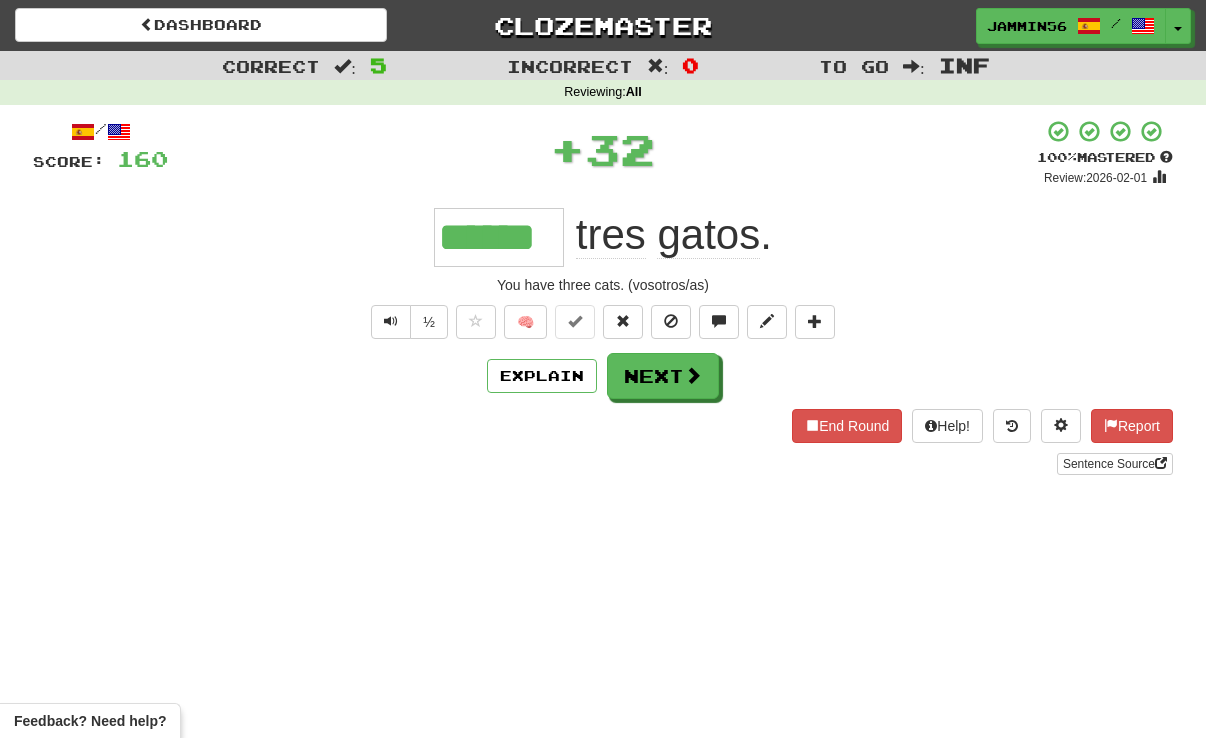 type on "******" 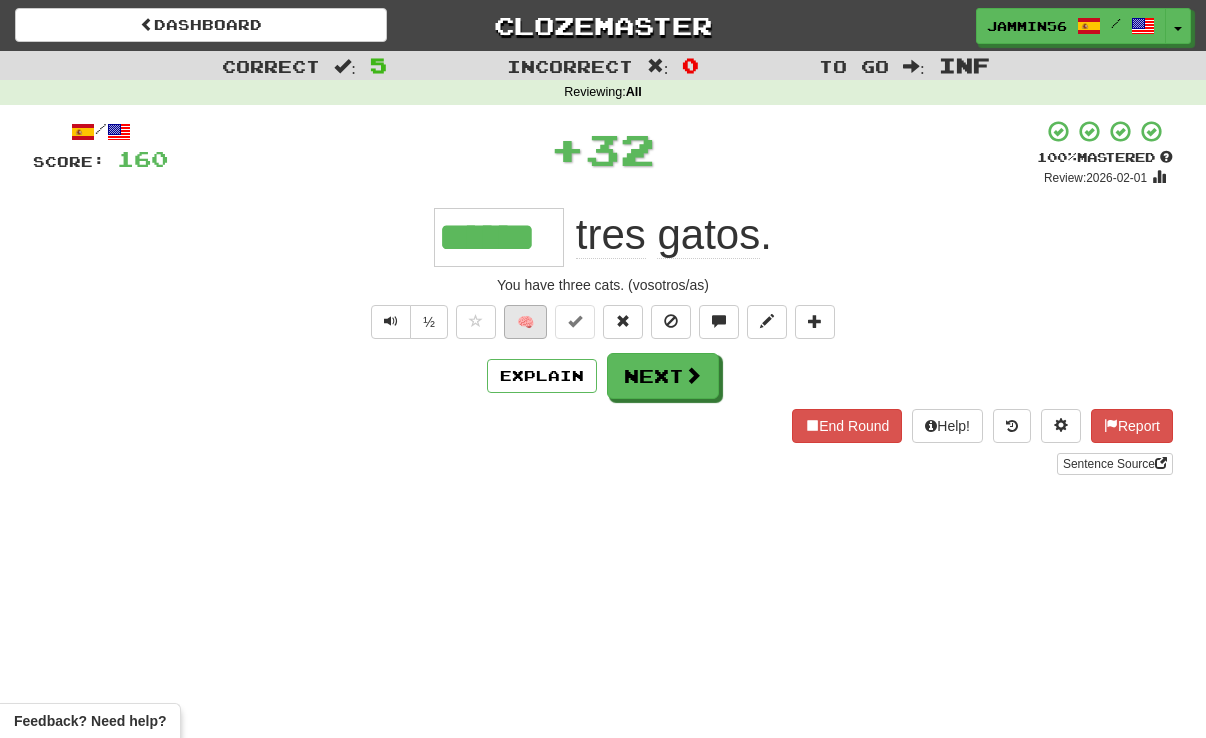 click on "🧠" at bounding box center (525, 322) 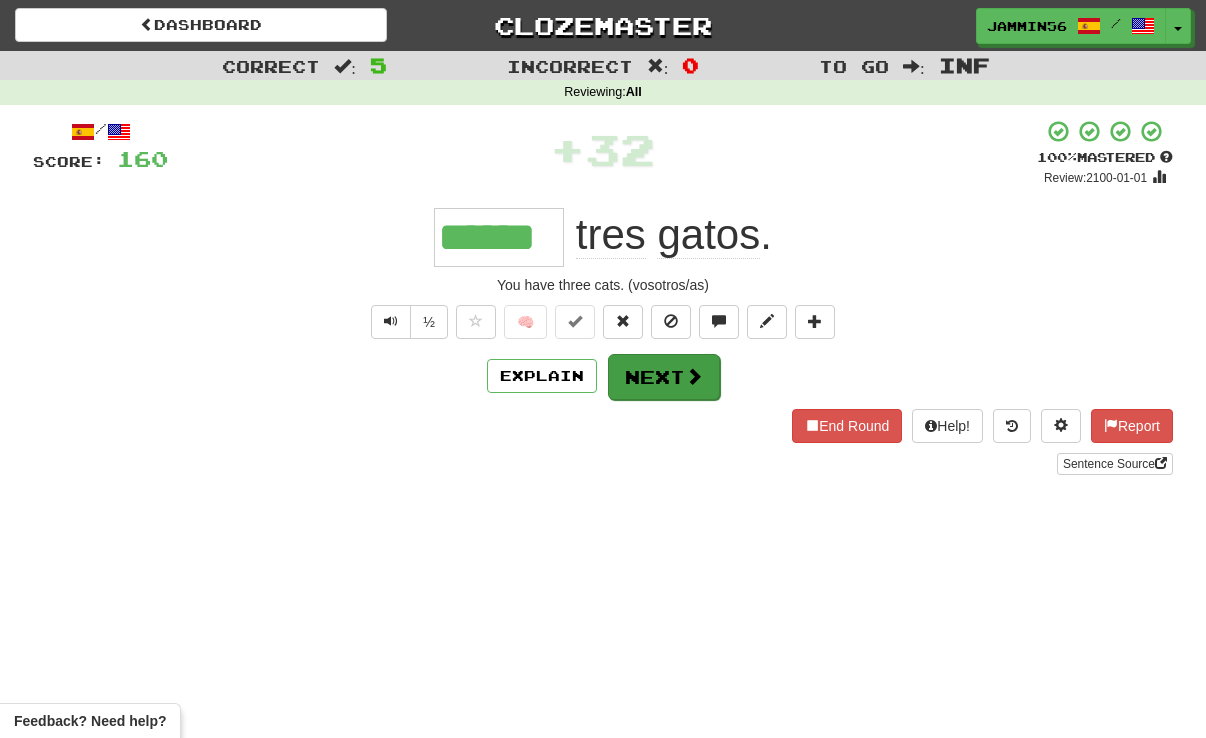 click on "Next" at bounding box center (664, 377) 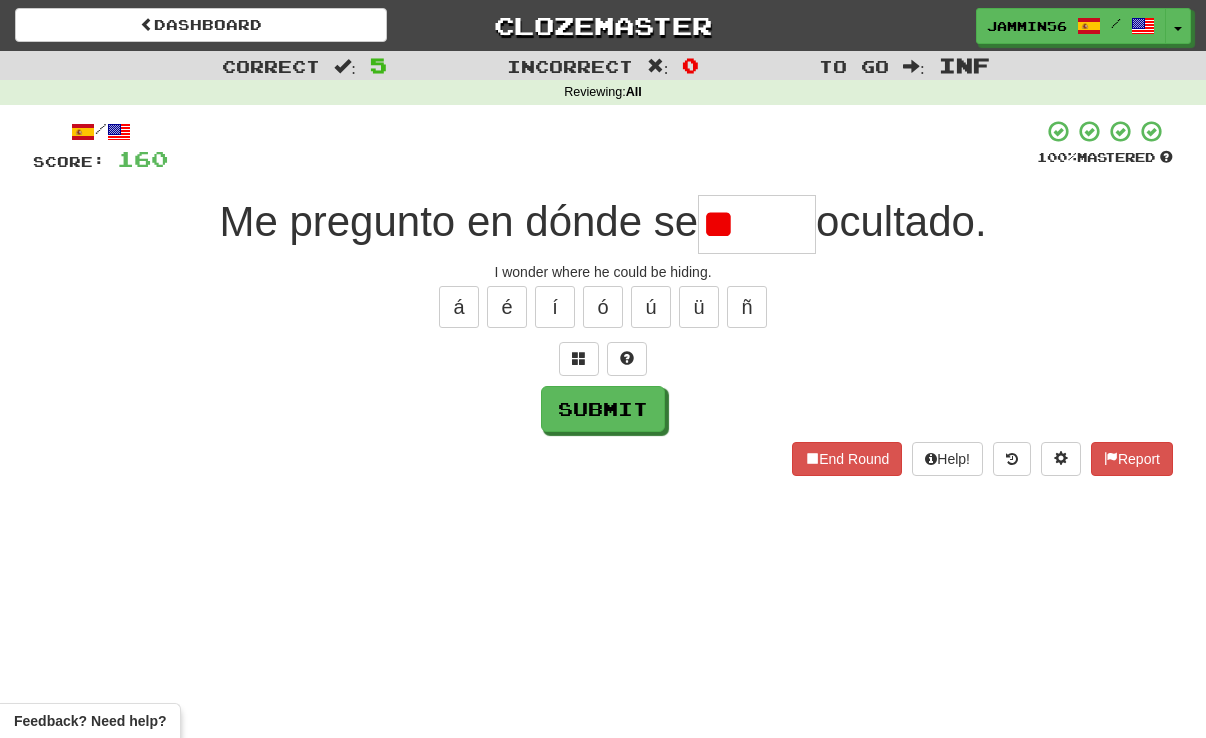 type on "*" 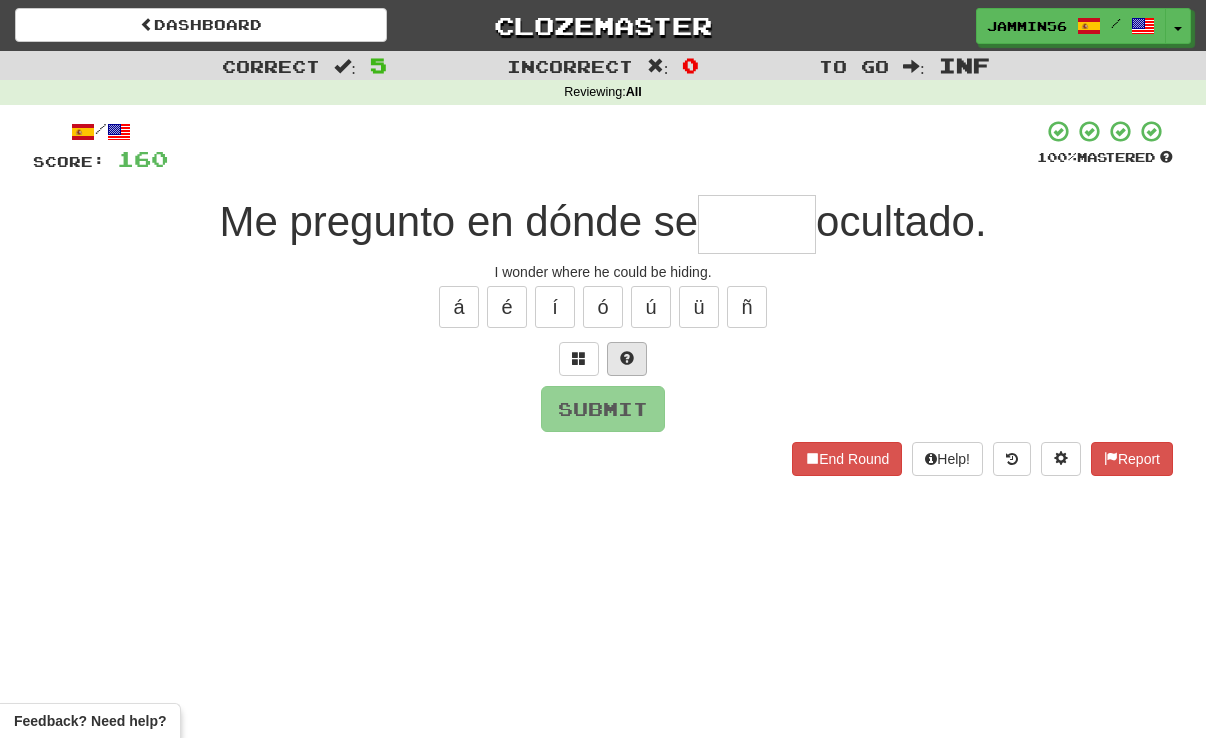 type on "*" 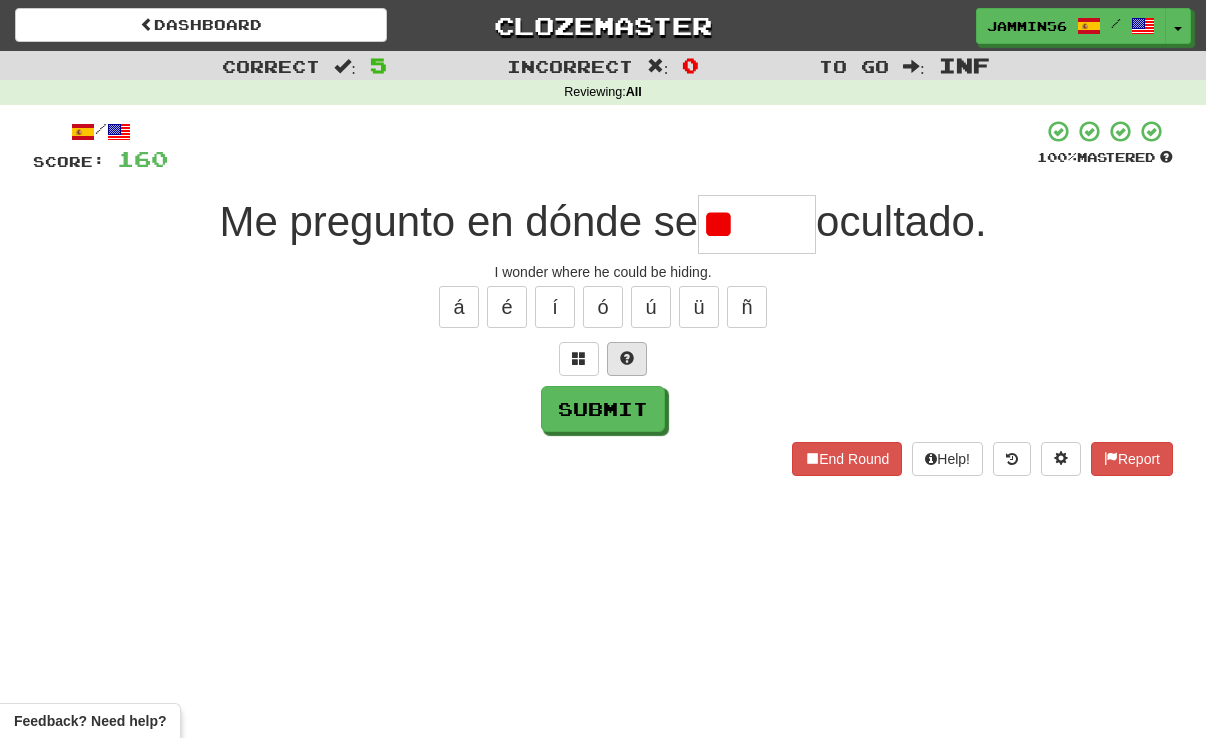 type on "*" 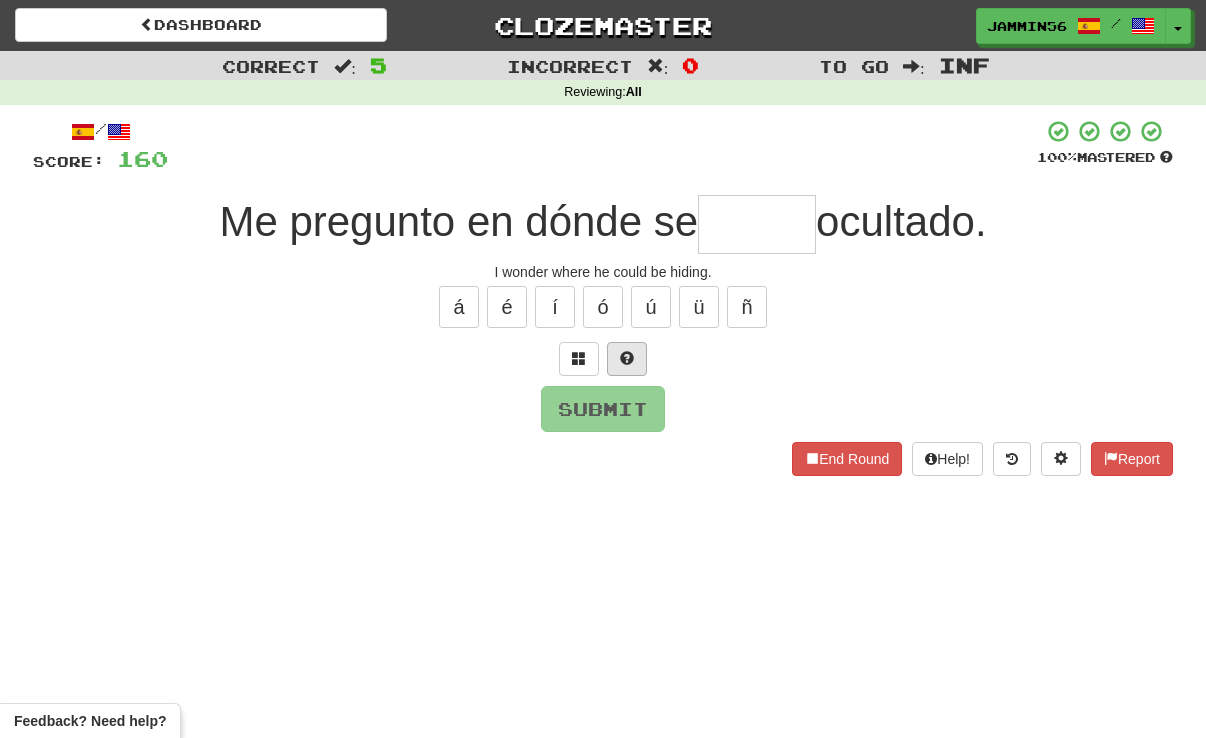 type on "*" 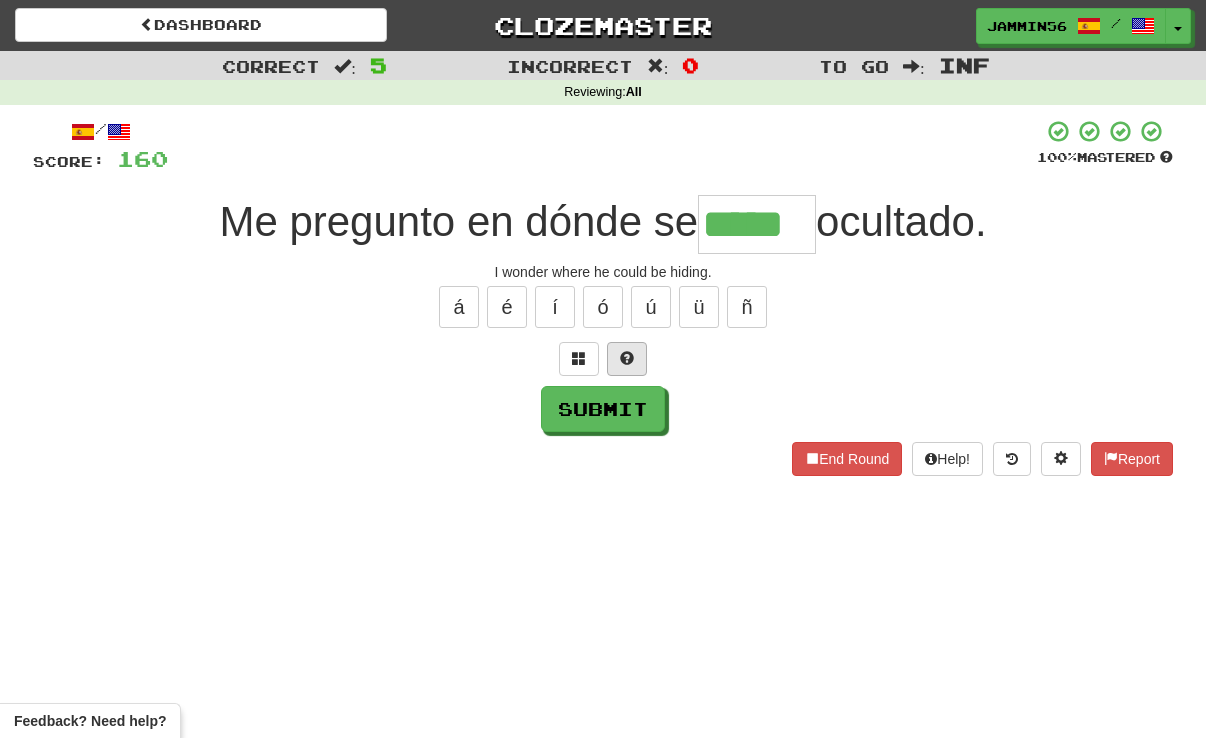 type on "*****" 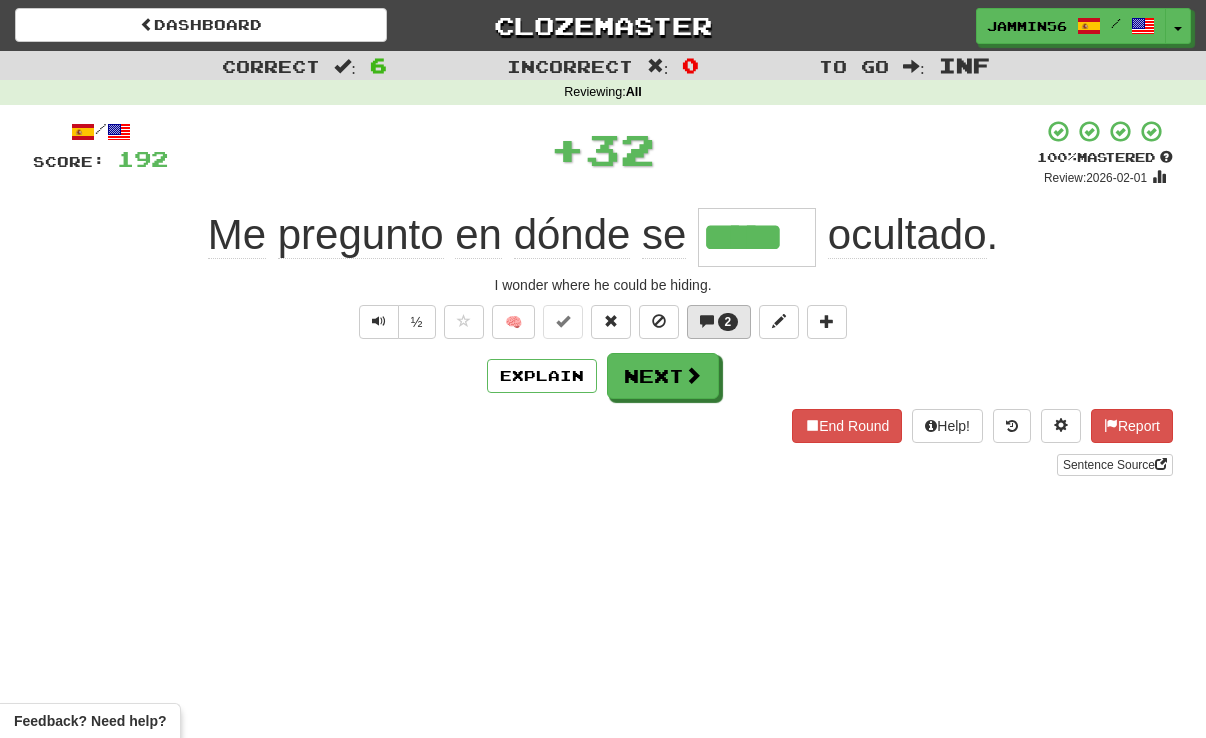 click at bounding box center [707, 321] 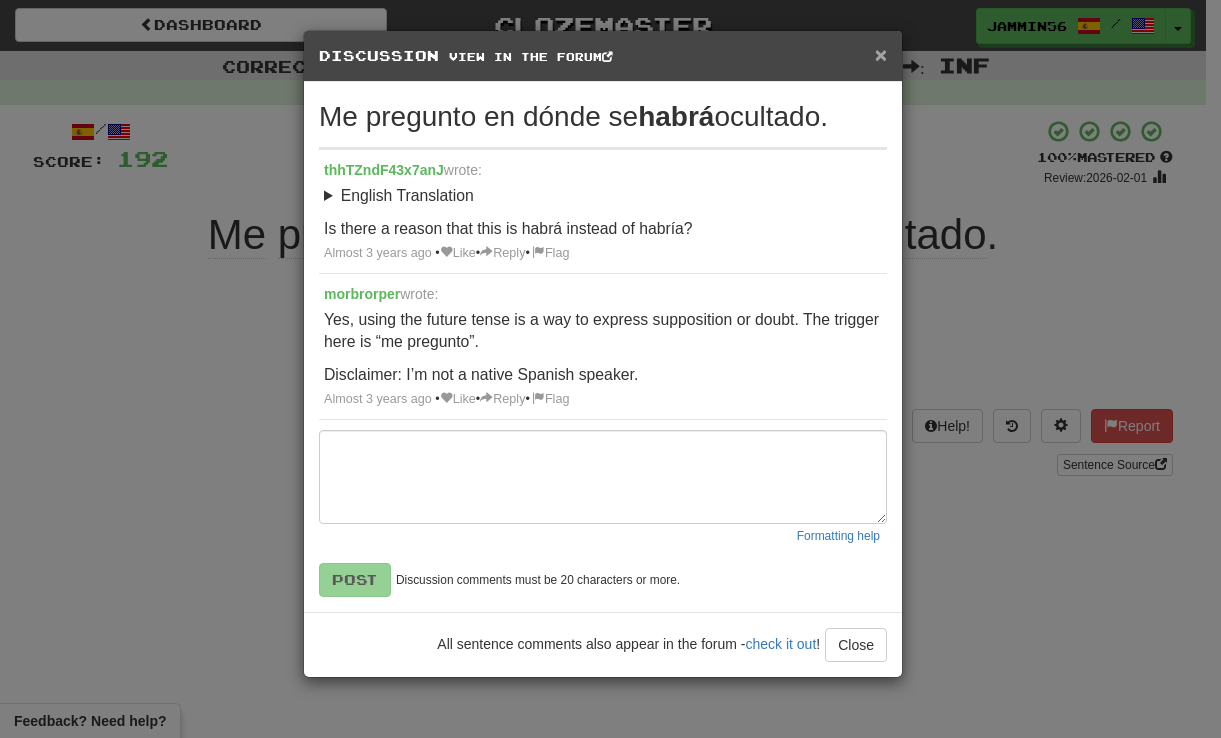 click on "×" at bounding box center (881, 54) 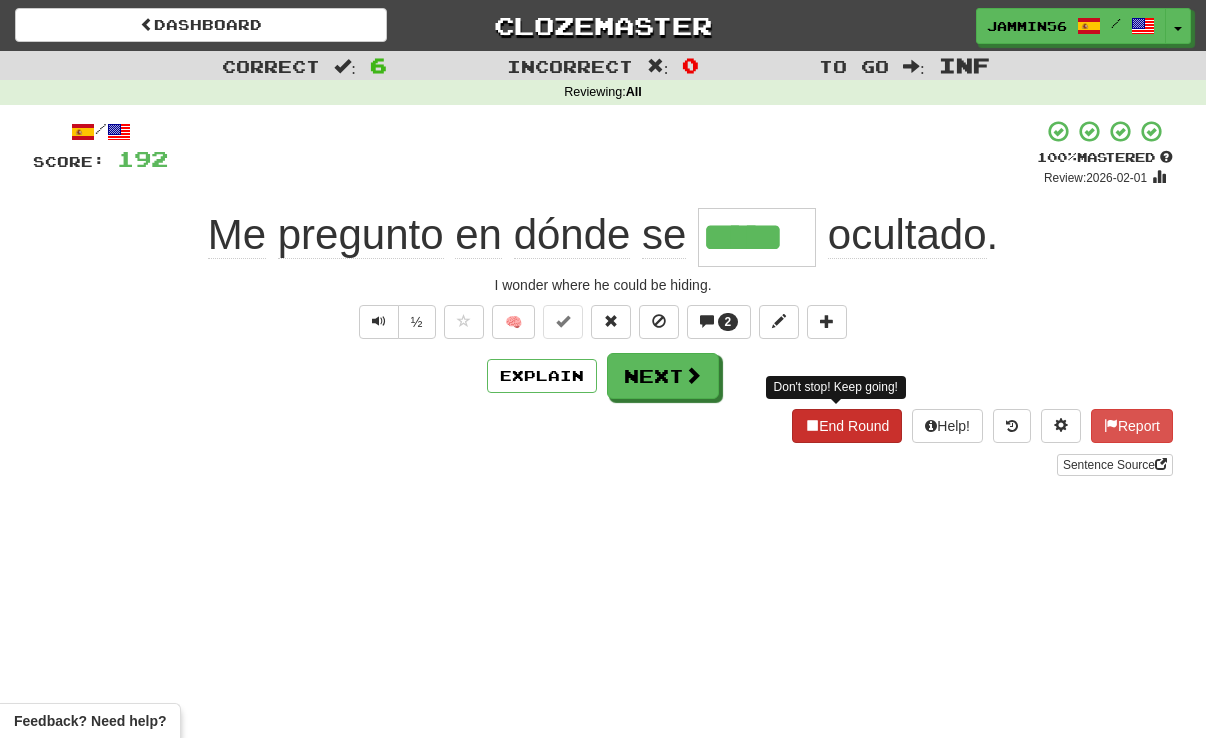 click on "End Round" at bounding box center [847, 426] 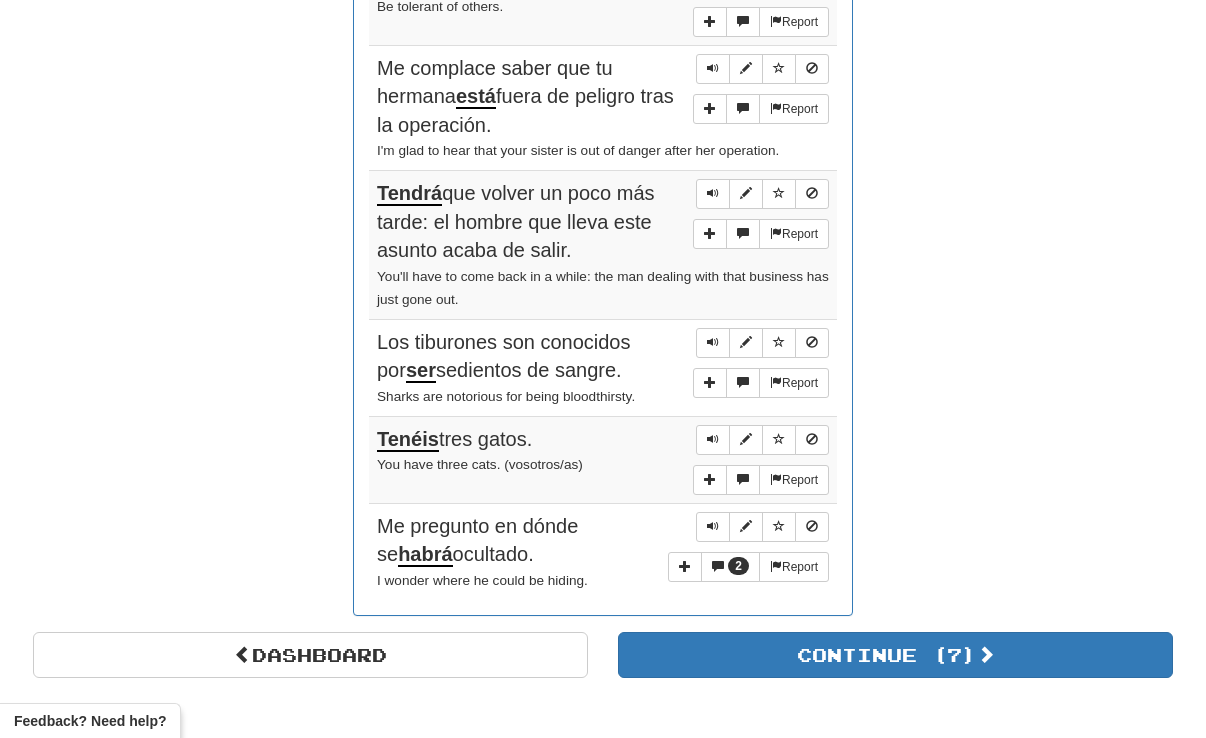 scroll, scrollTop: 1187, scrollLeft: 0, axis: vertical 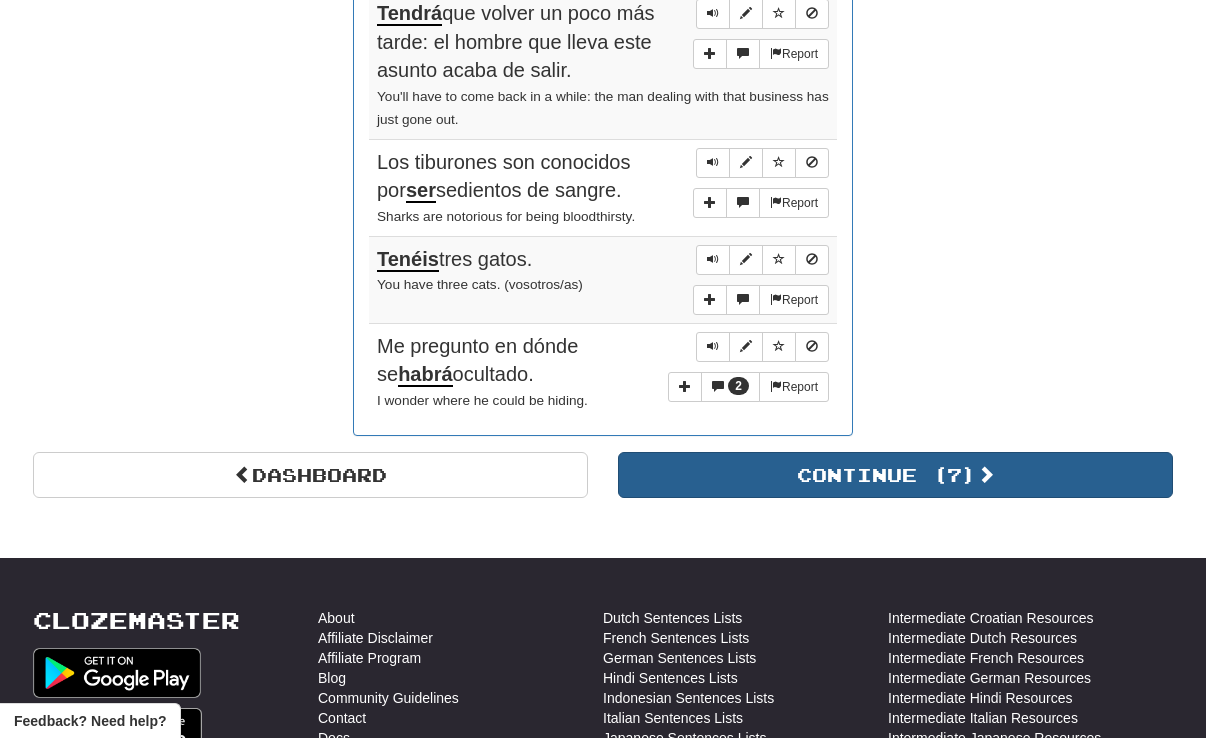 click on "Continue ( 7 )" at bounding box center (895, 475) 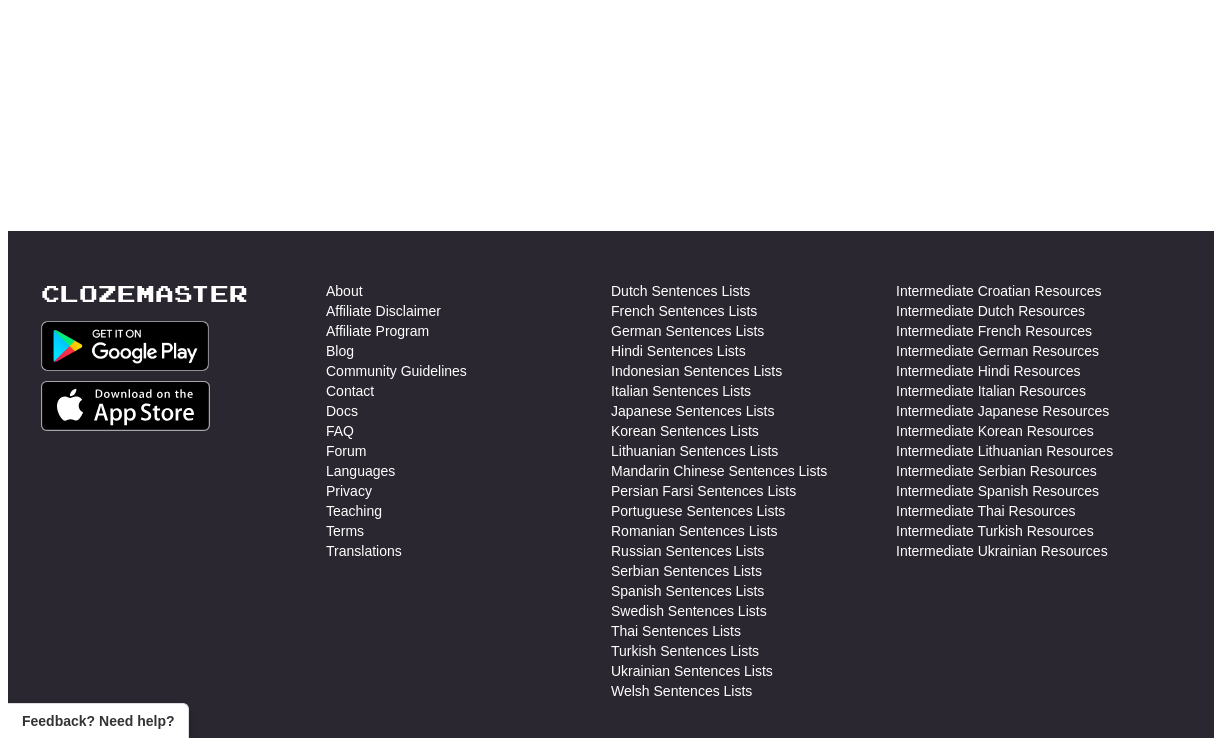 scroll, scrollTop: 0, scrollLeft: 0, axis: both 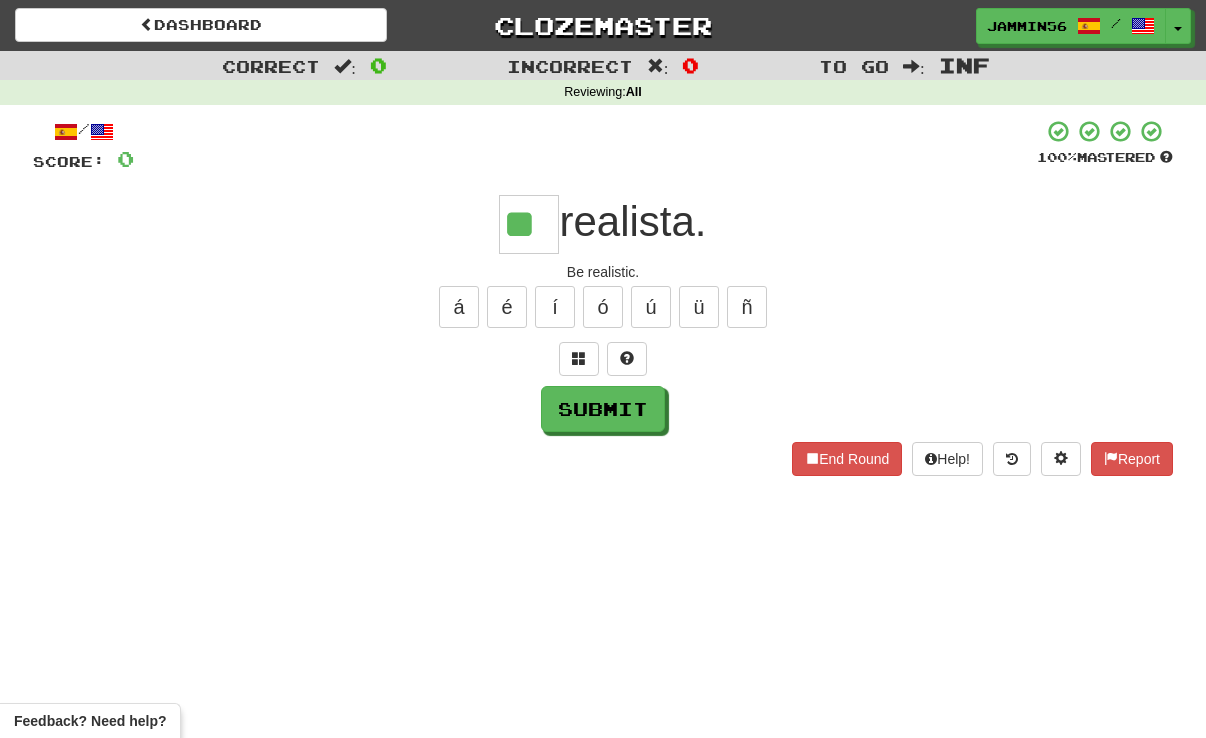 type on "**" 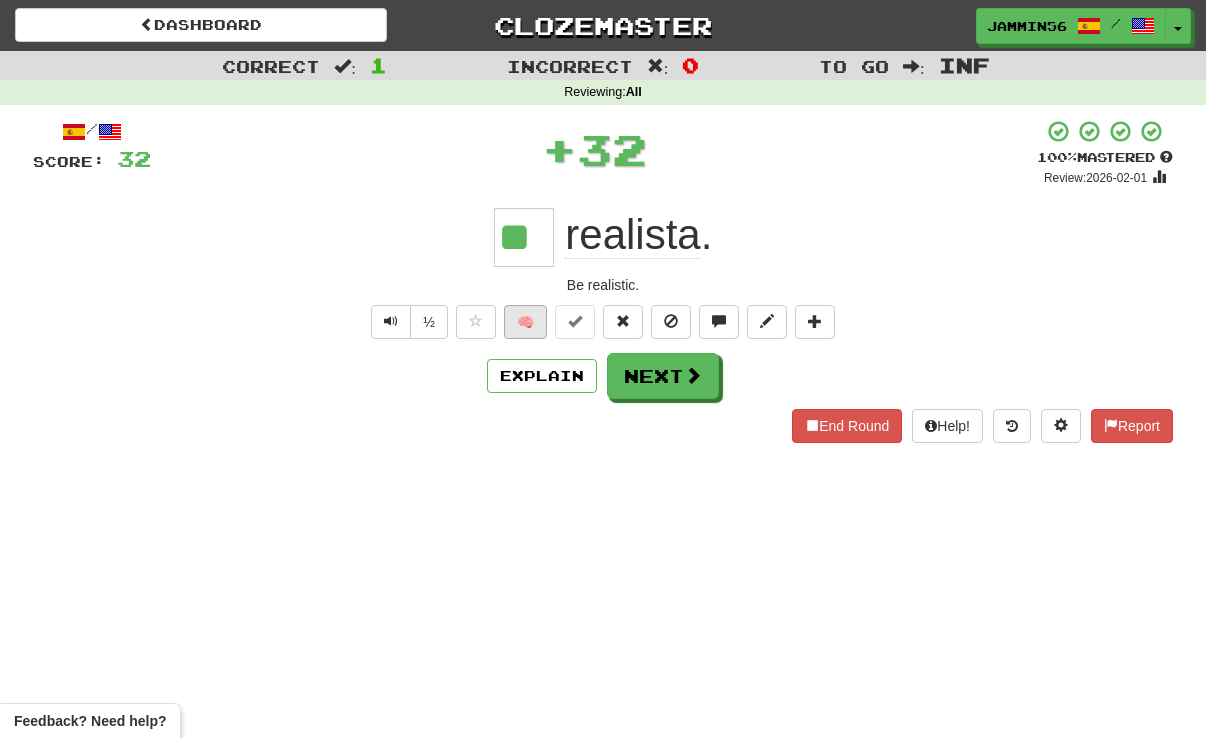 click on "🧠" at bounding box center [525, 322] 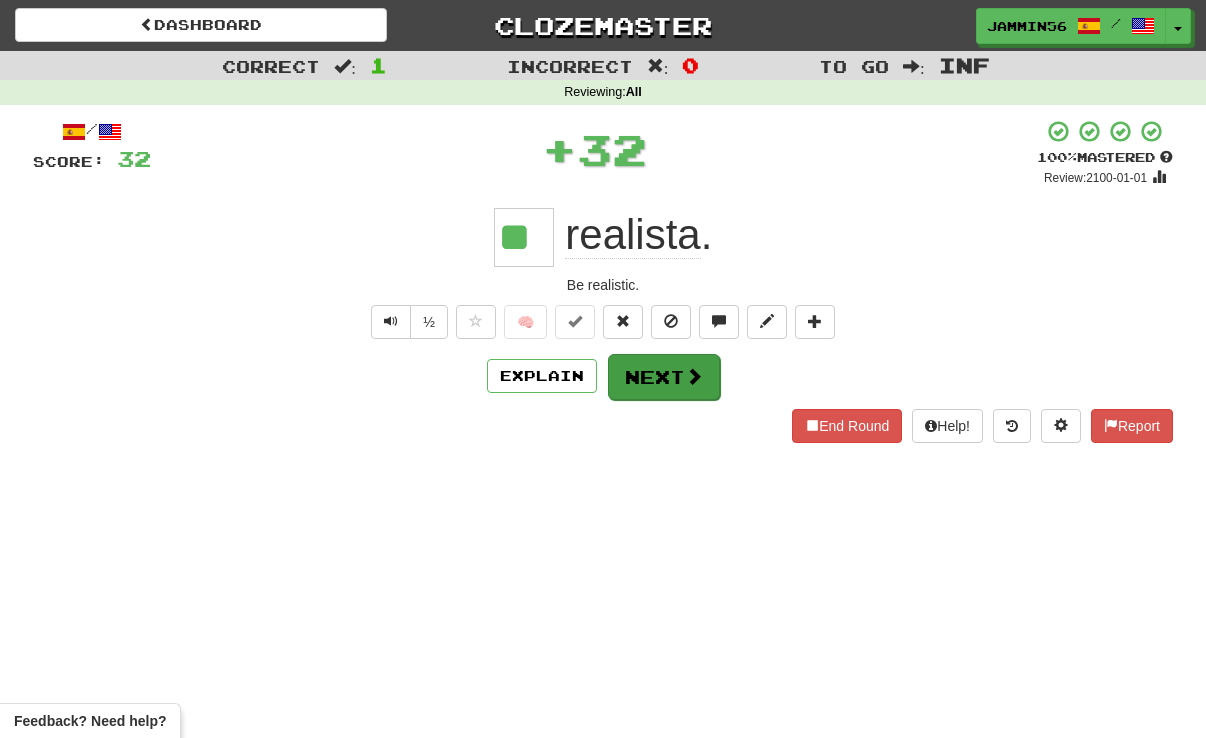 click on "Next" at bounding box center [664, 377] 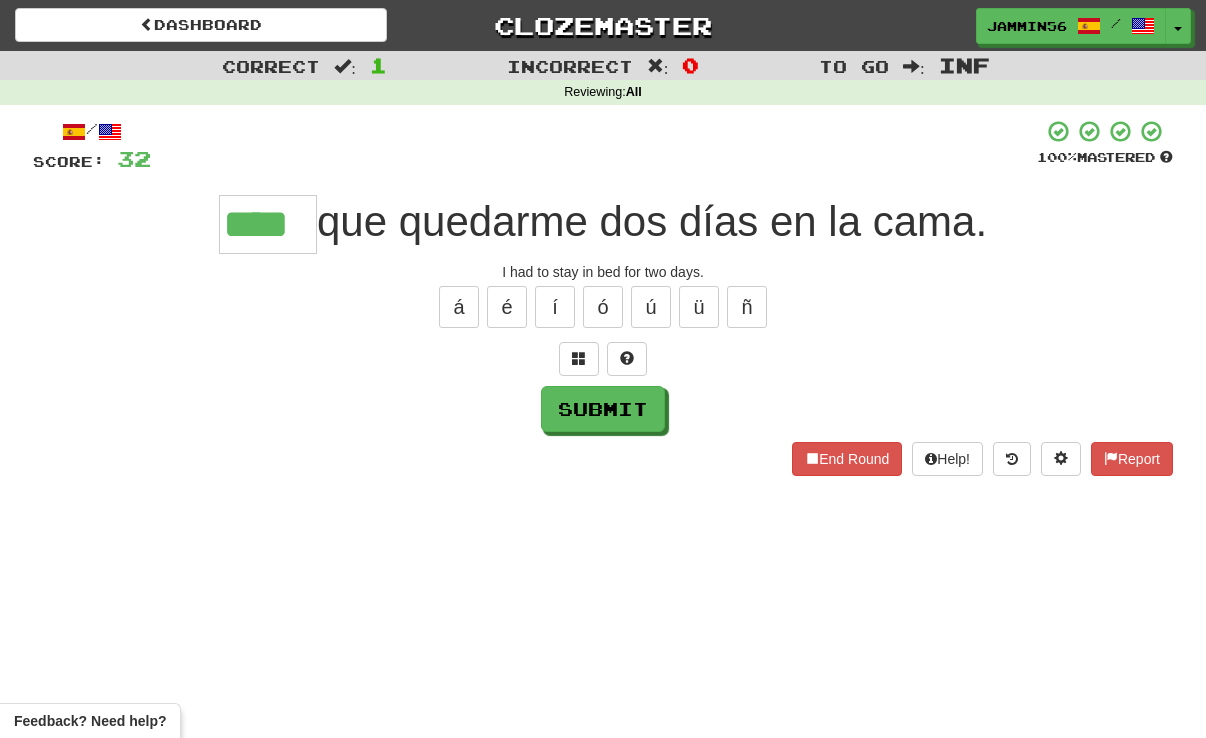 type on "****" 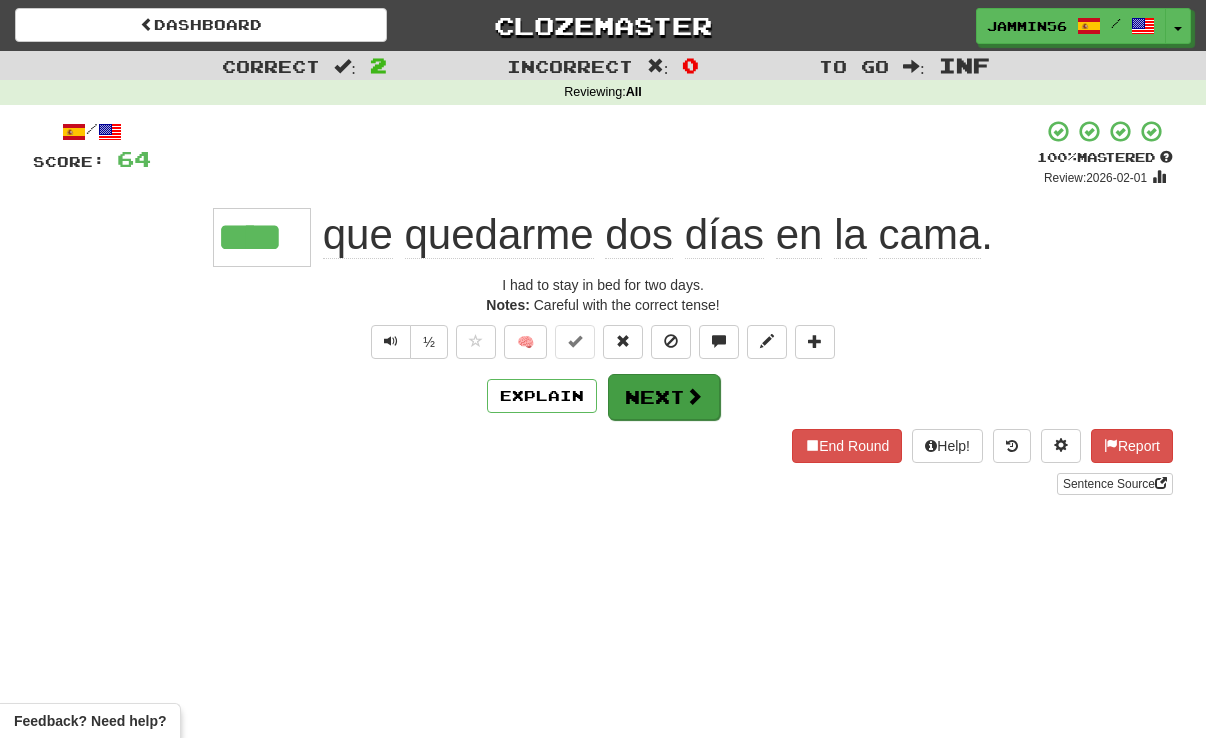click at bounding box center (694, 396) 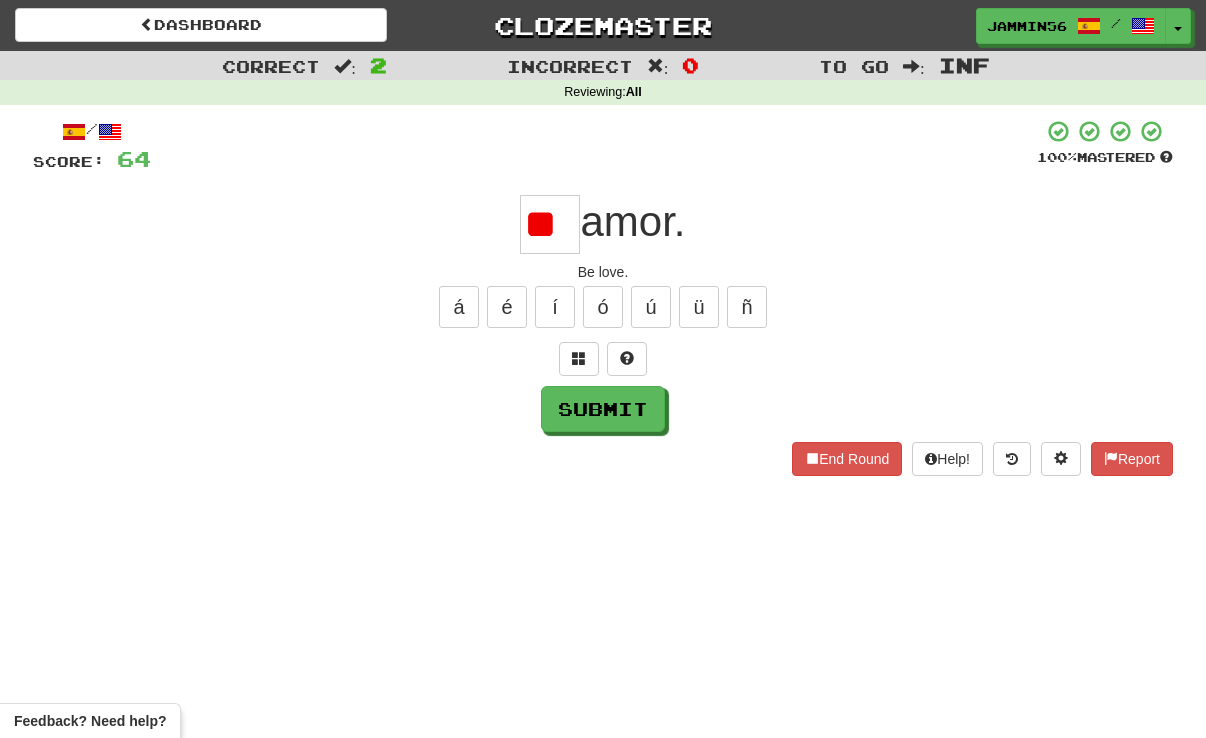 type on "**" 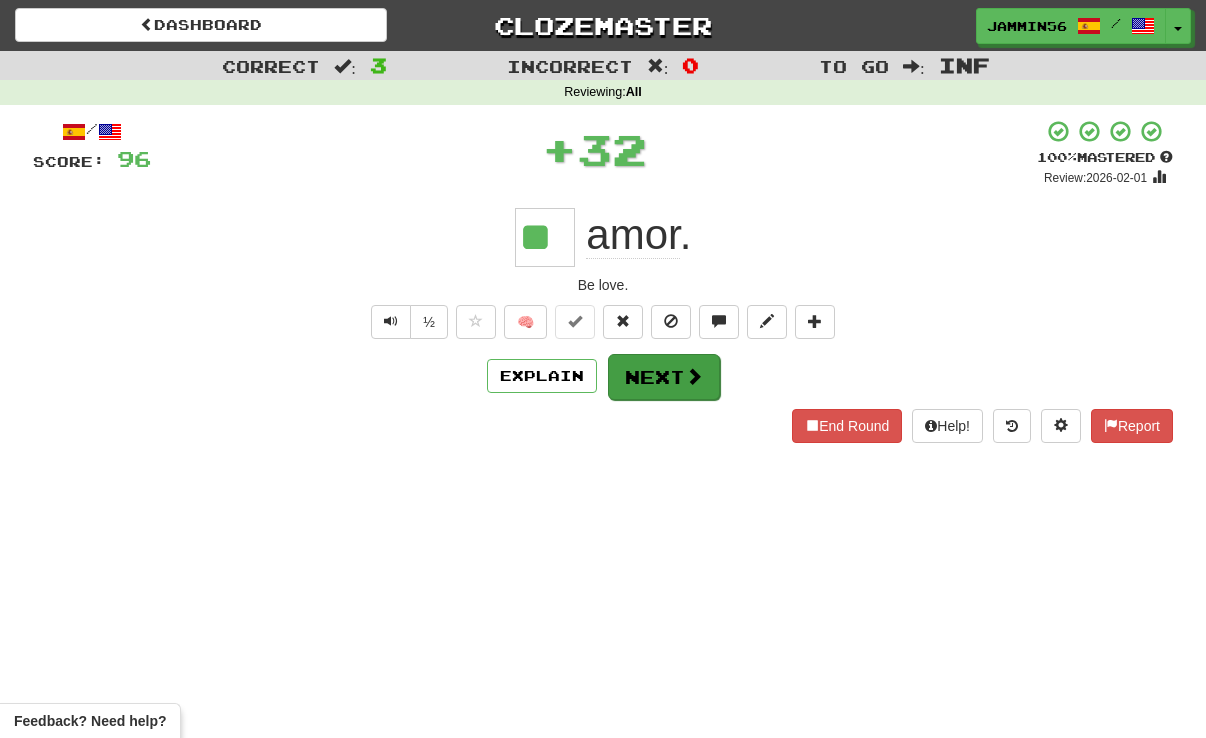 click at bounding box center (694, 376) 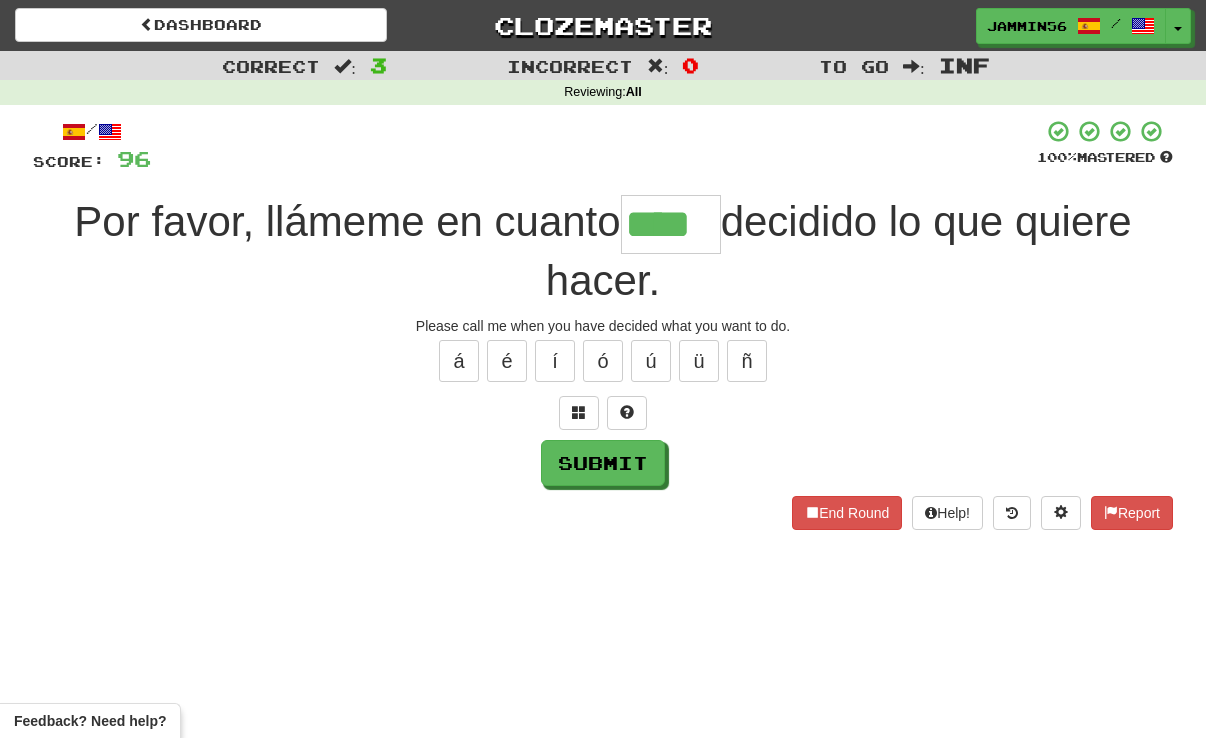 type on "****" 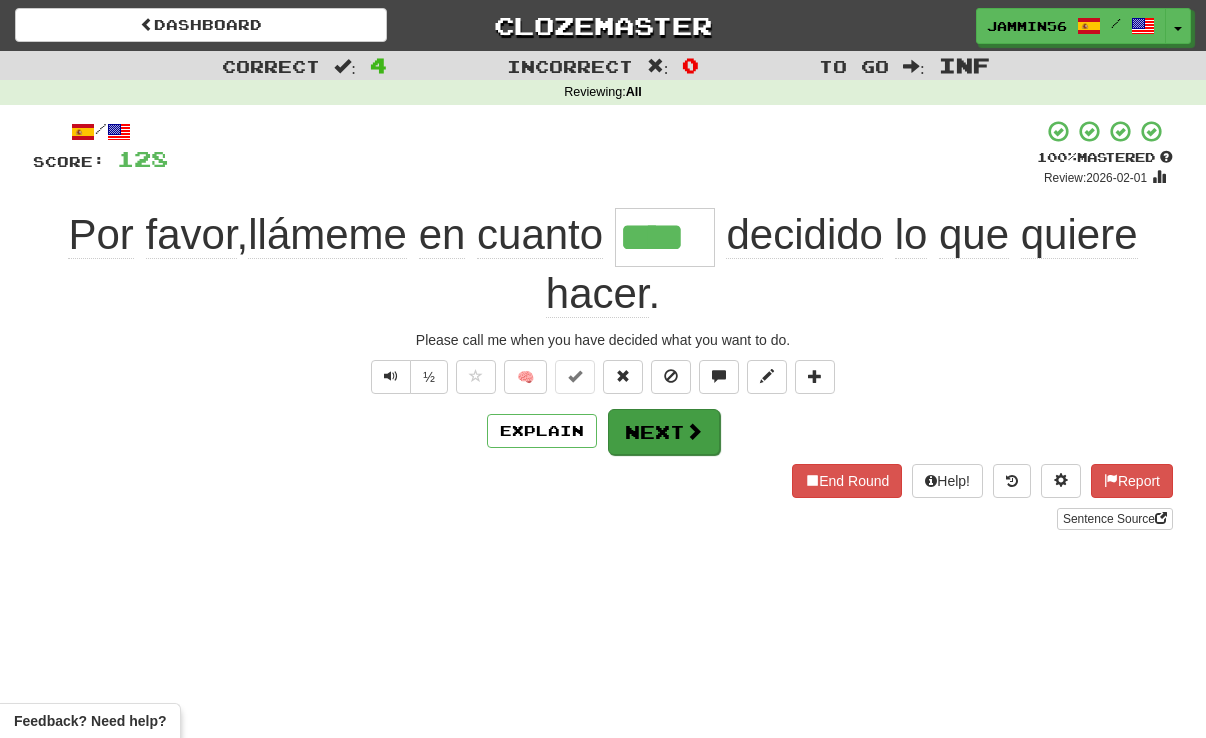 click on "Next" at bounding box center (664, 432) 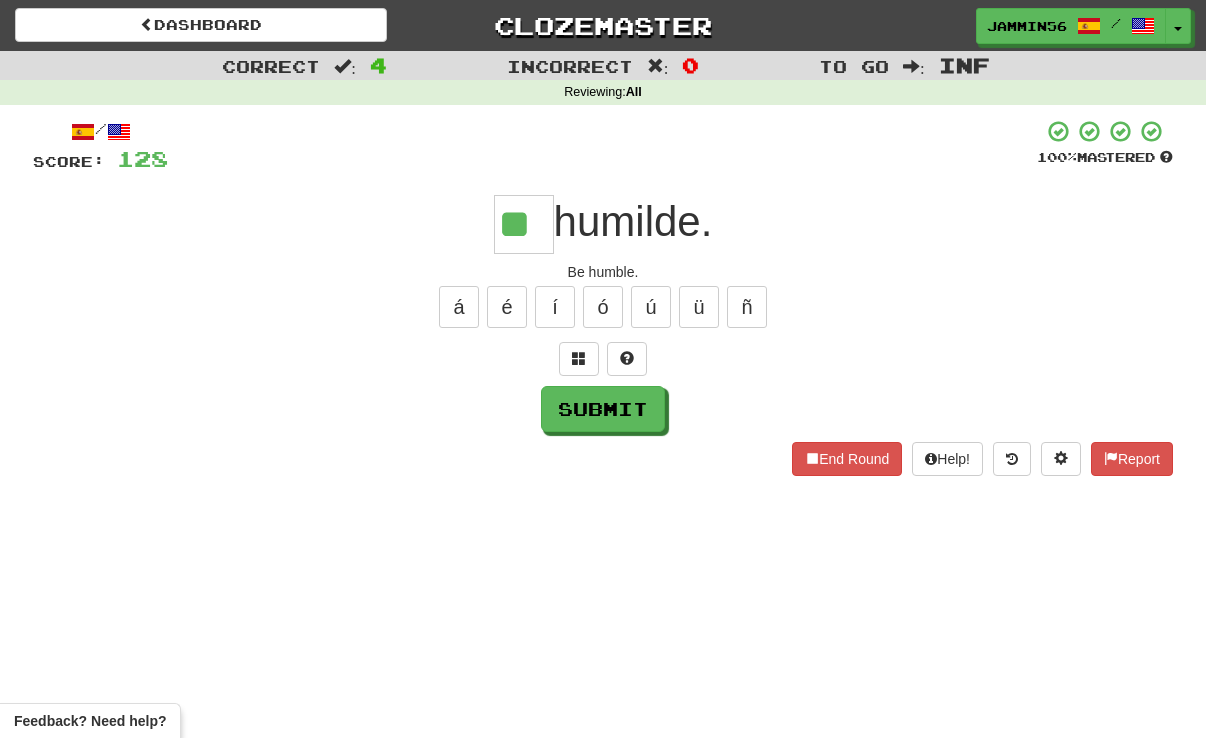 type on "**" 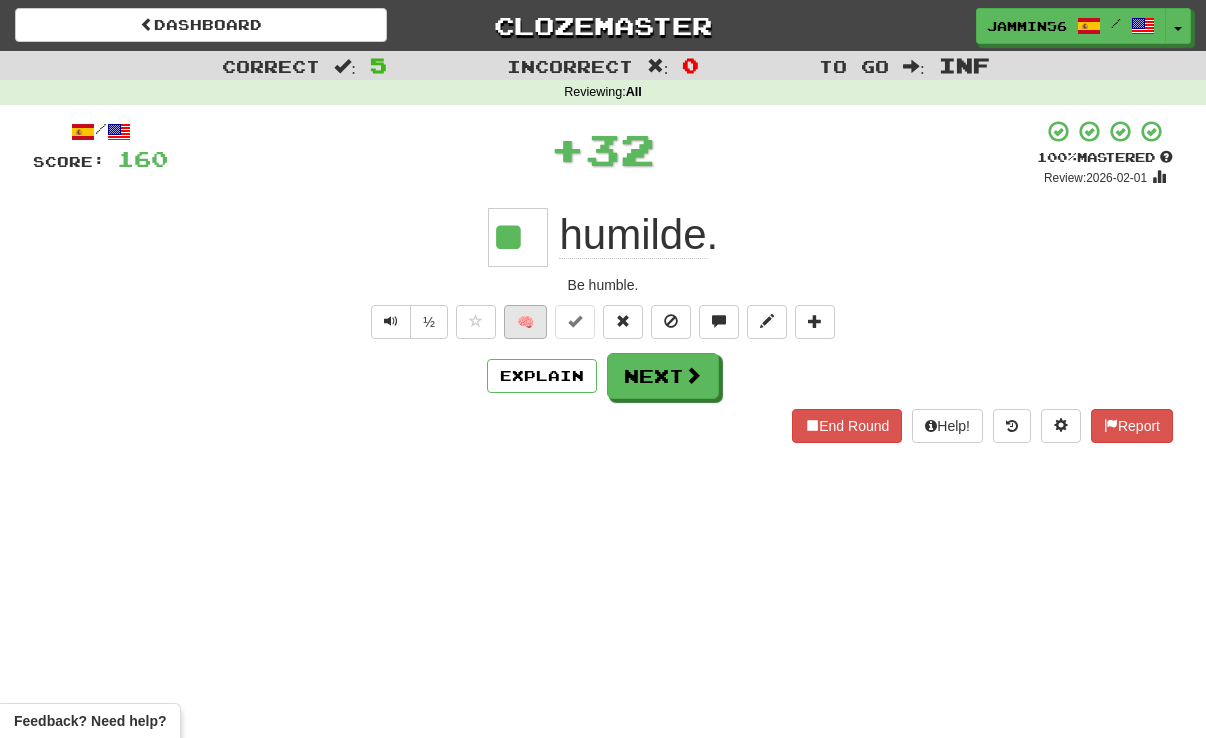 click on "🧠" at bounding box center [525, 322] 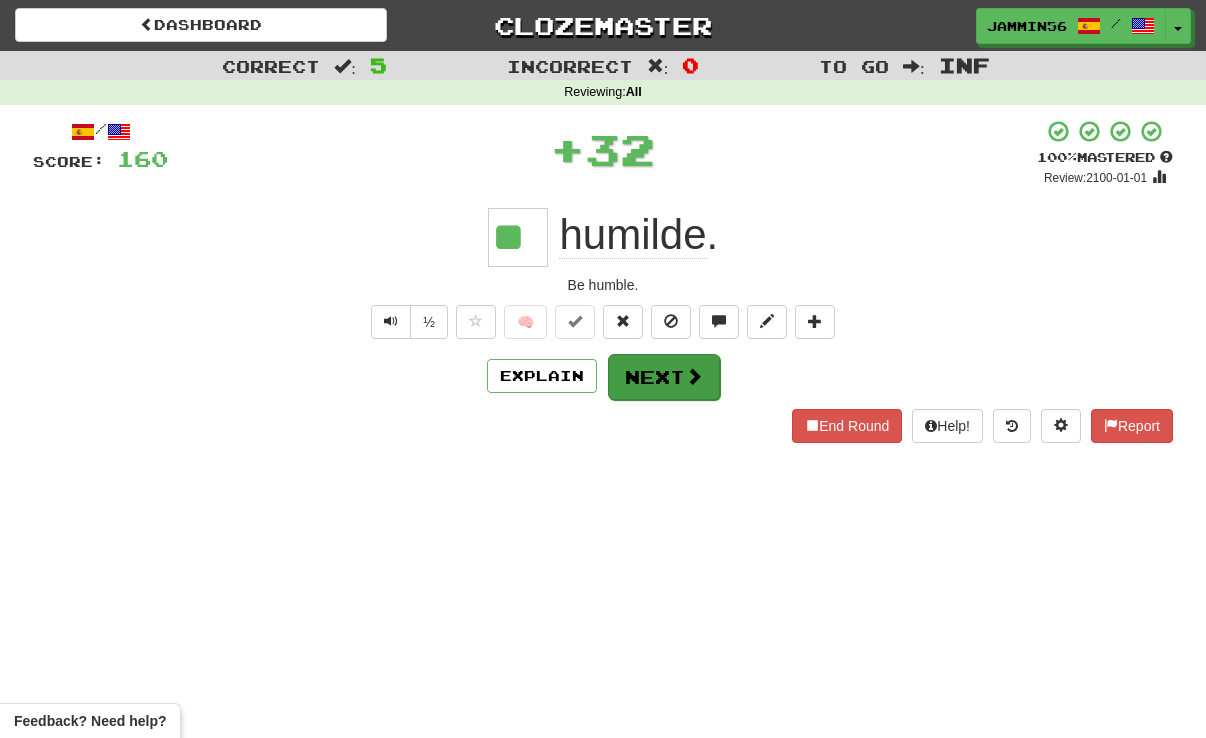 click on "Next" at bounding box center [664, 377] 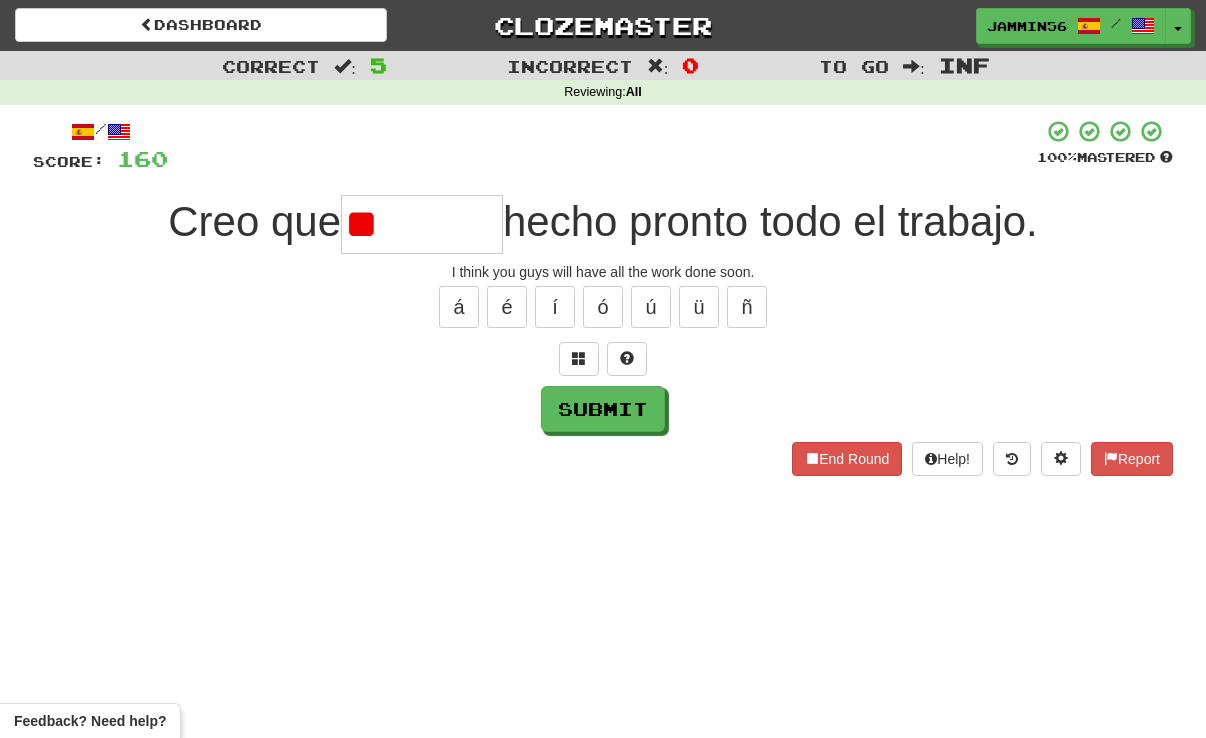 type on "*" 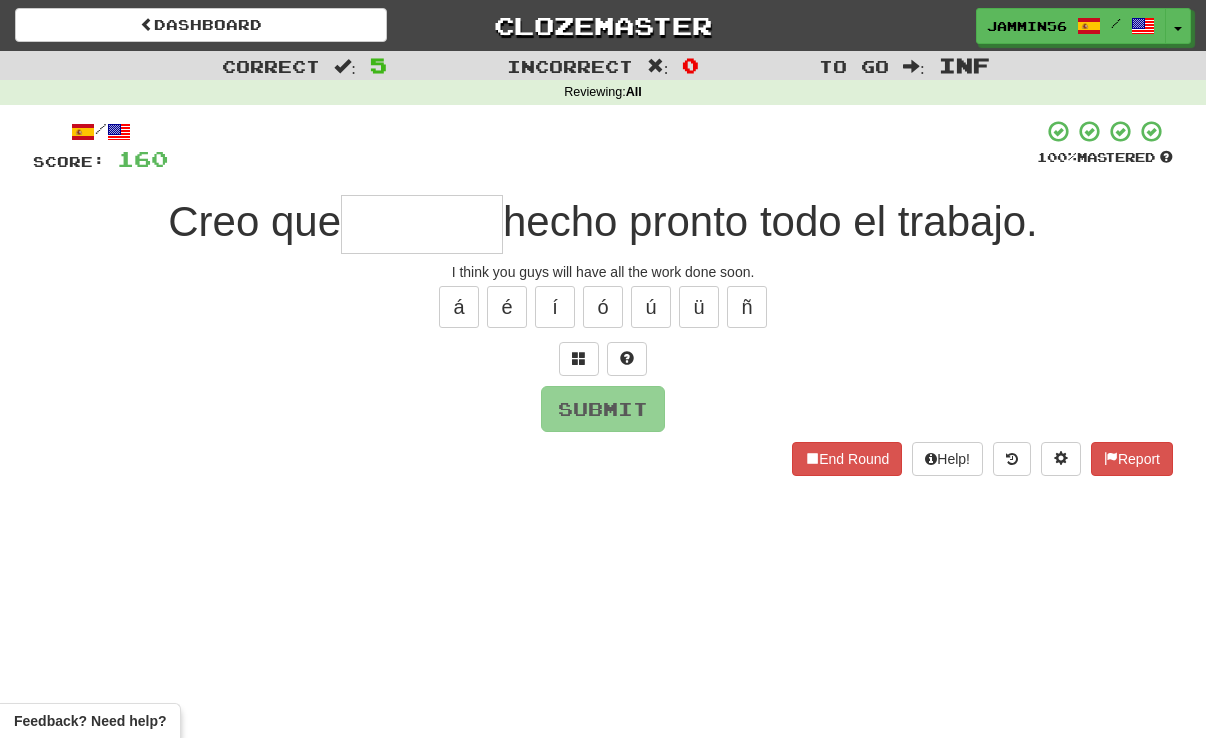 type on "*" 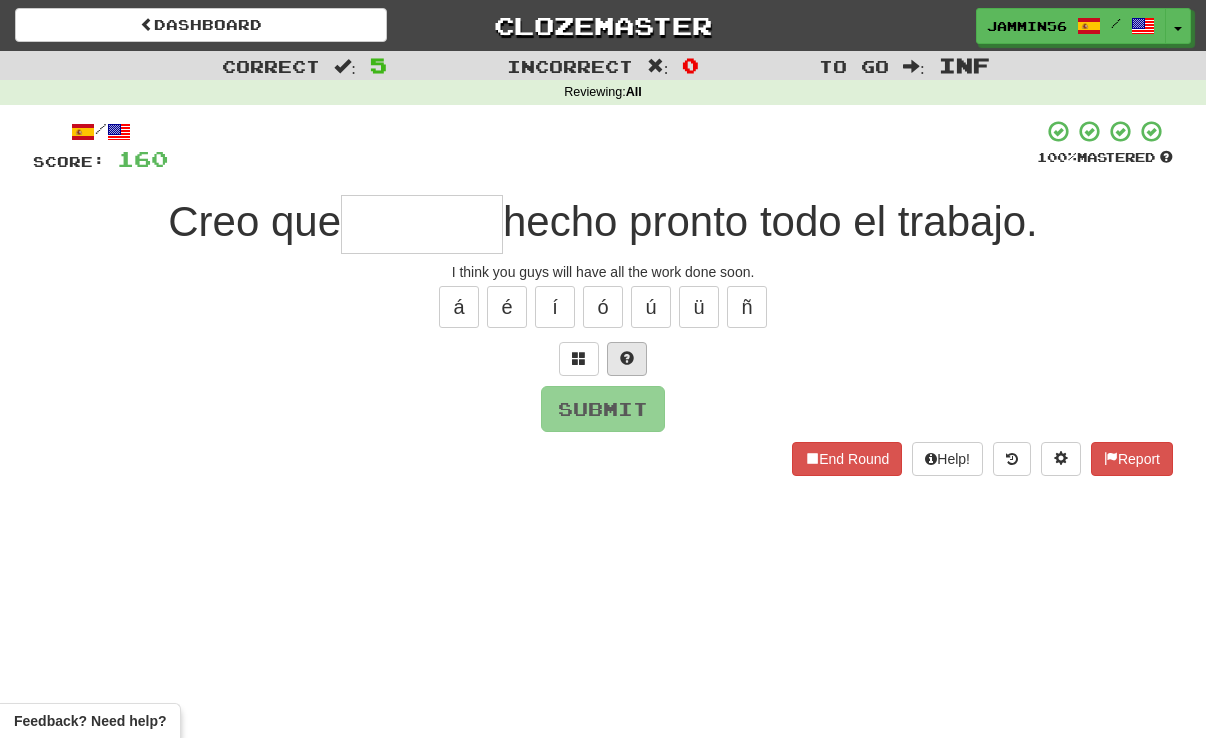 click at bounding box center (627, 358) 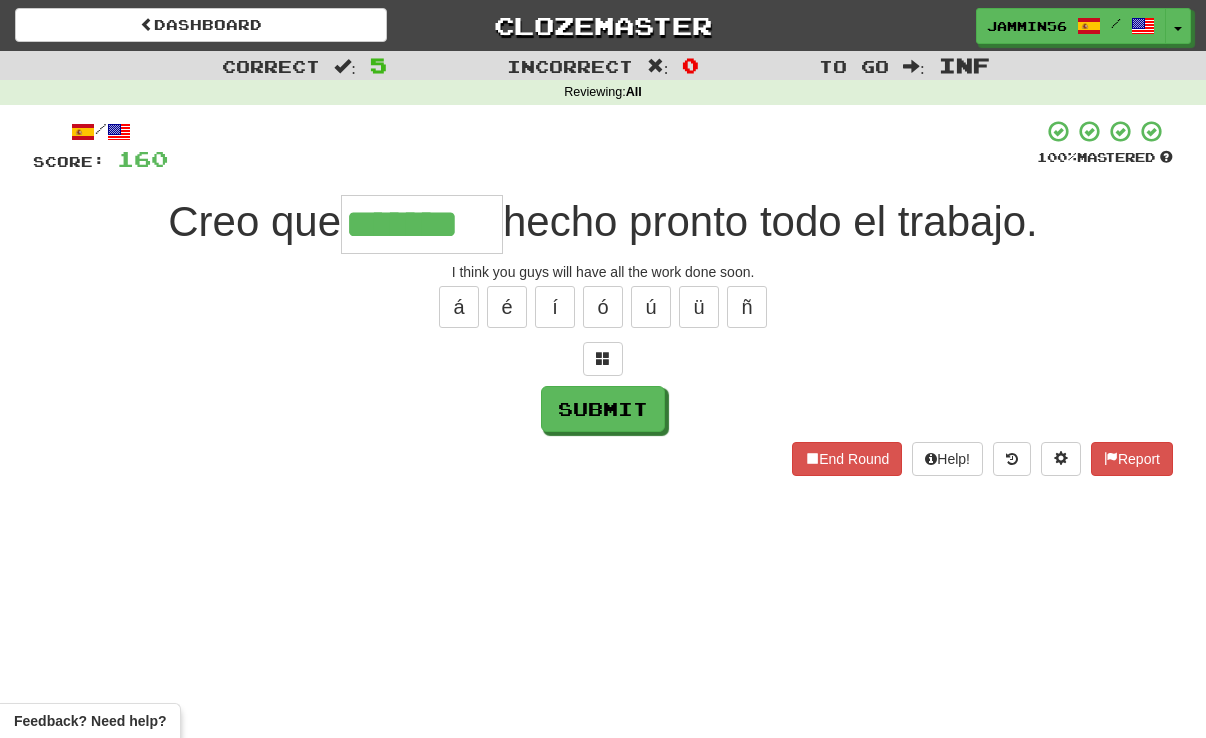 type on "********" 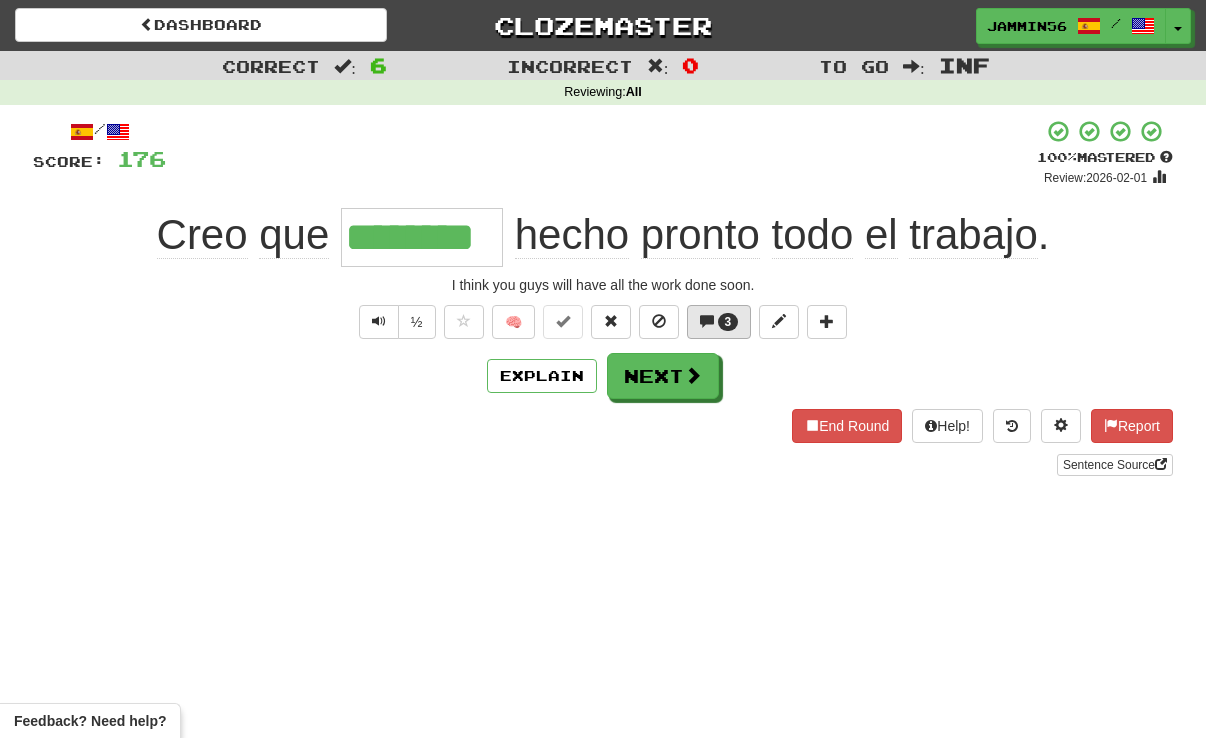 click on "3" at bounding box center (719, 322) 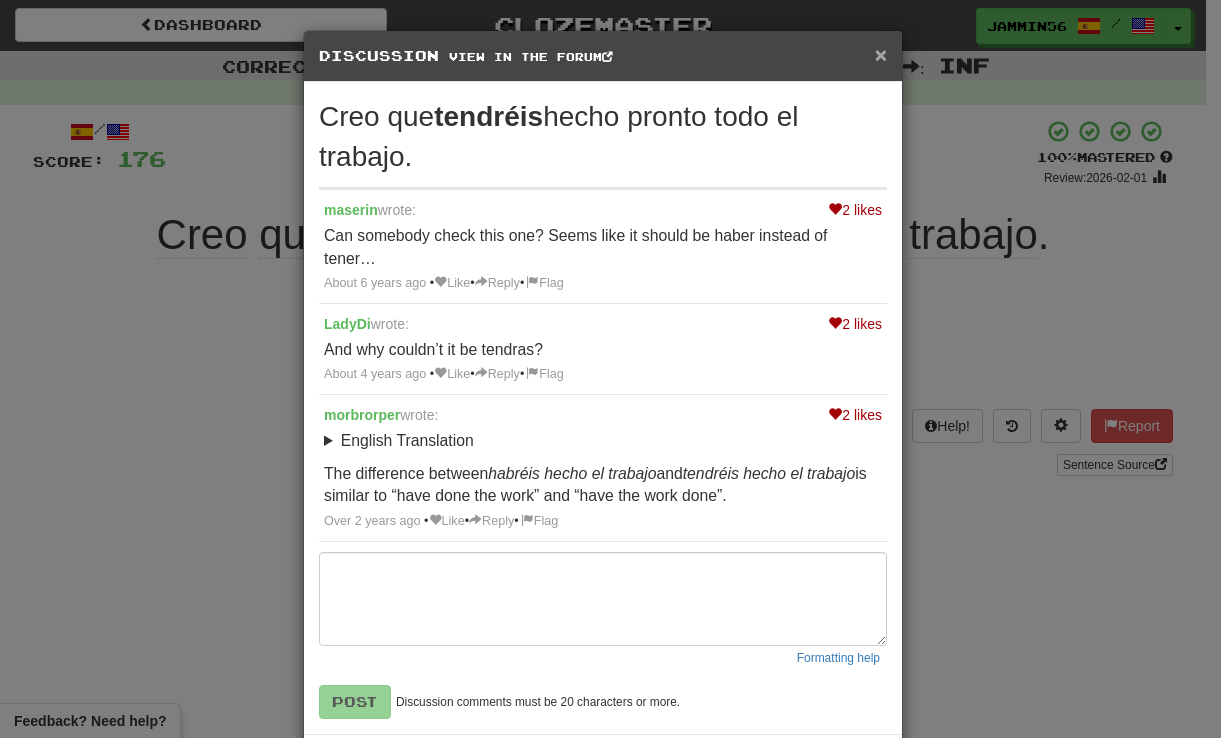 click on "×" at bounding box center (881, 54) 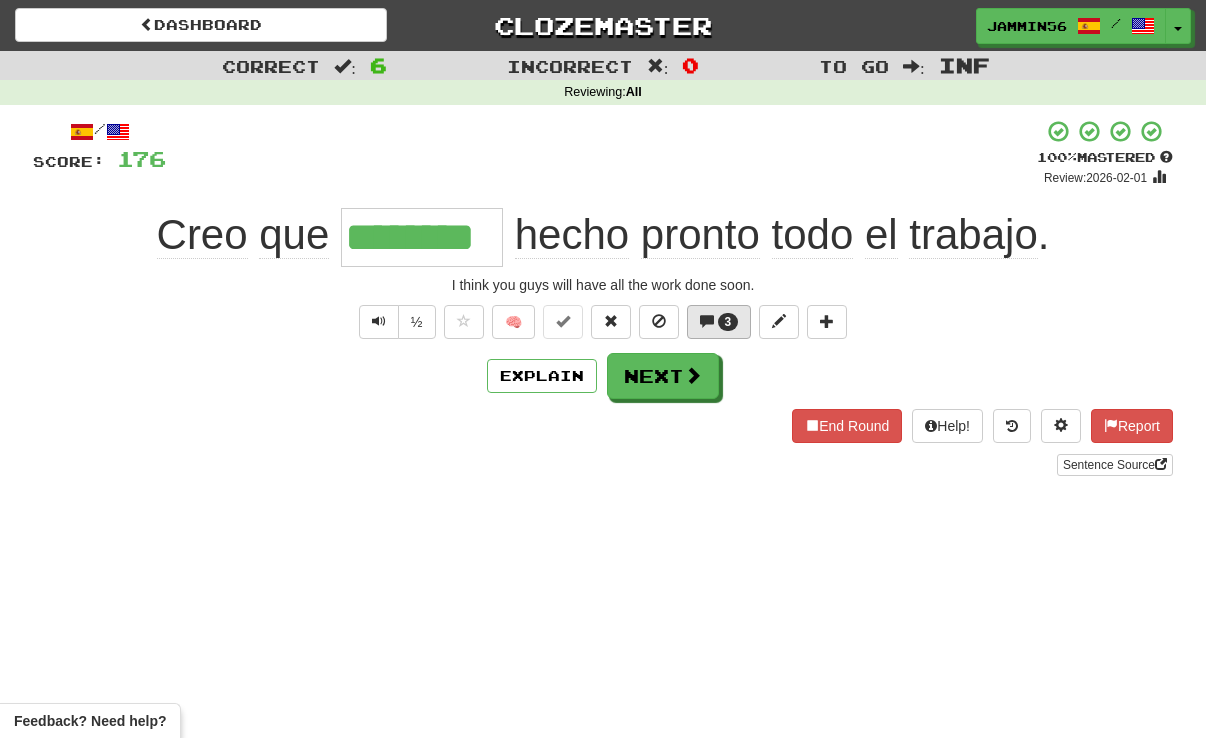 click on "3" at bounding box center [728, 322] 